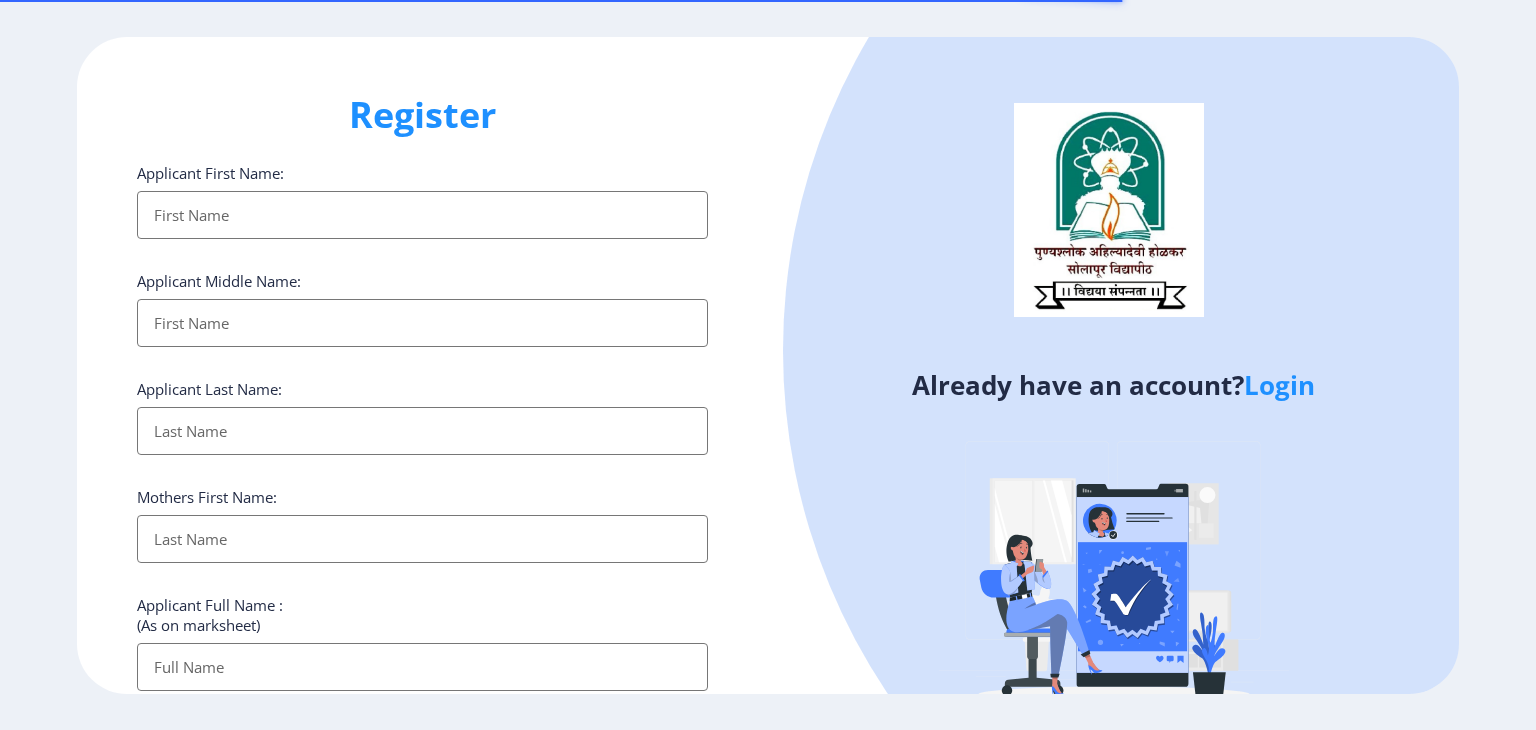 select 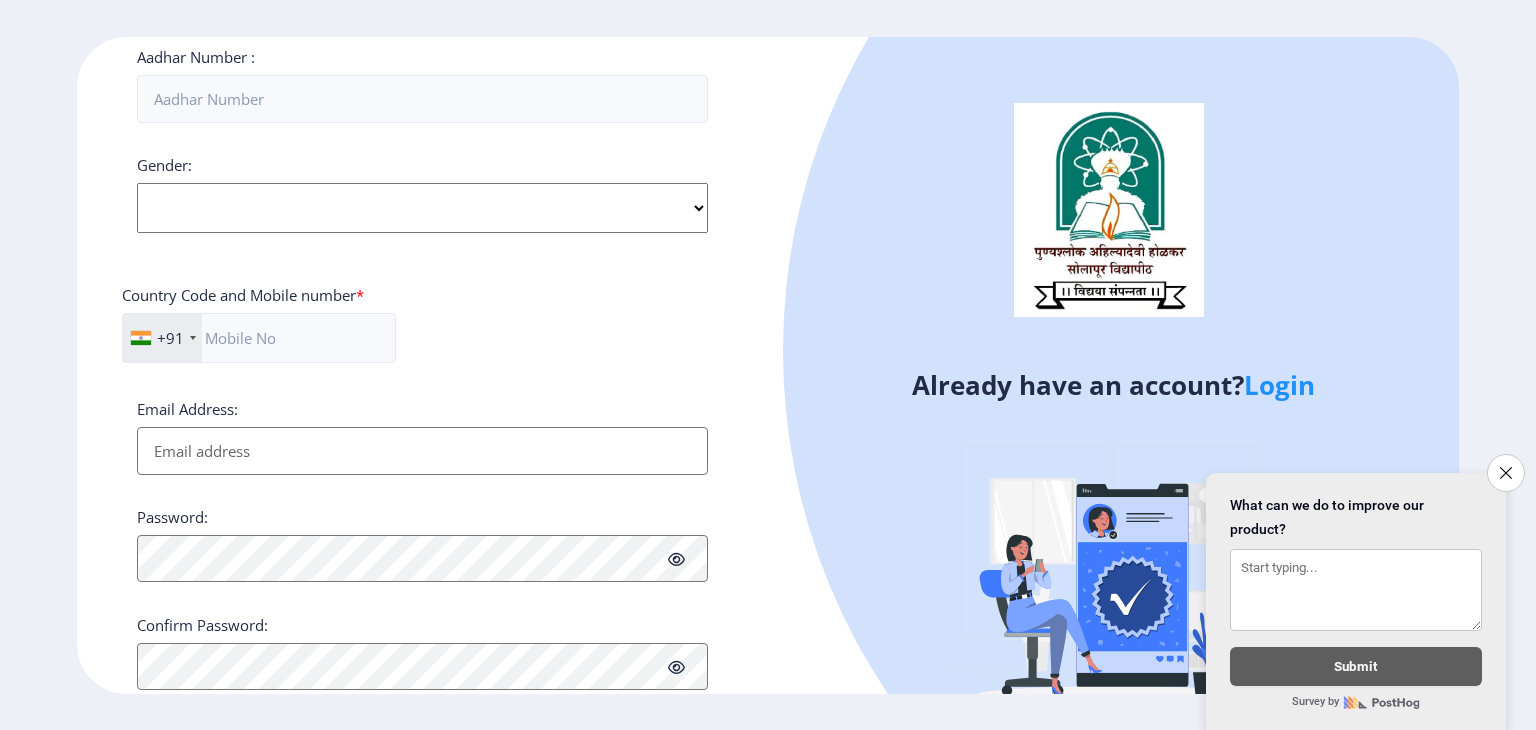scroll, scrollTop: 732, scrollLeft: 0, axis: vertical 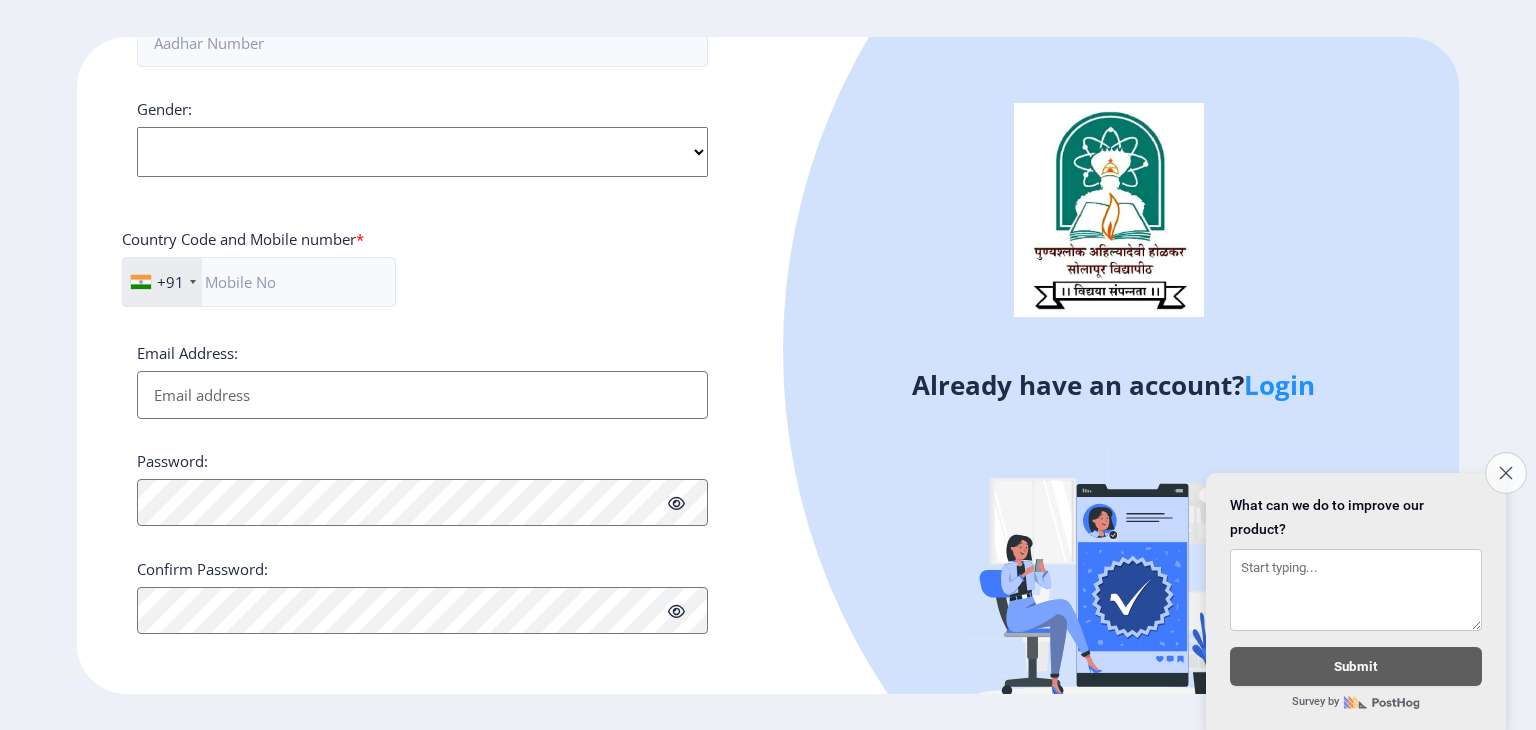 click on "Close survey" at bounding box center [1506, 473] 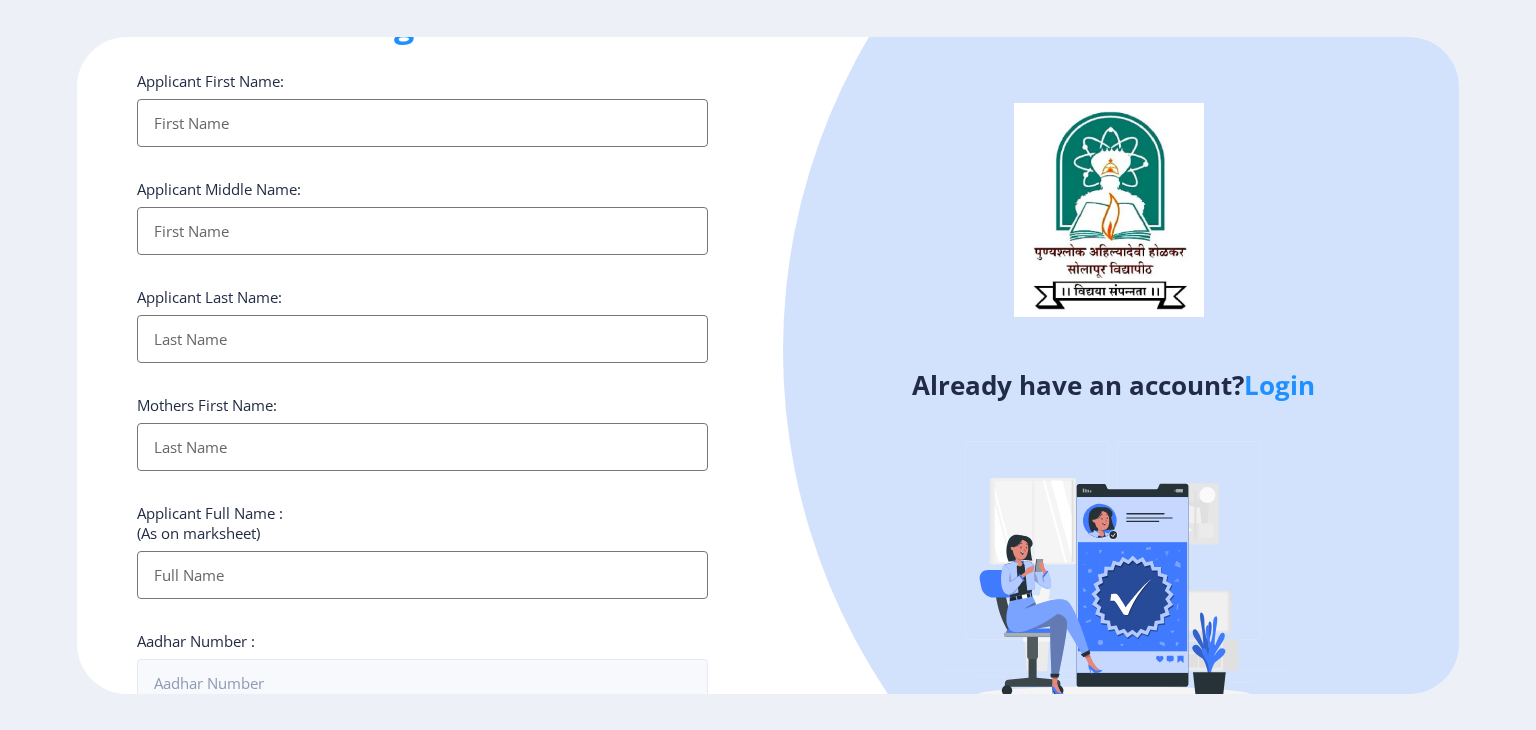 scroll, scrollTop: 0, scrollLeft: 0, axis: both 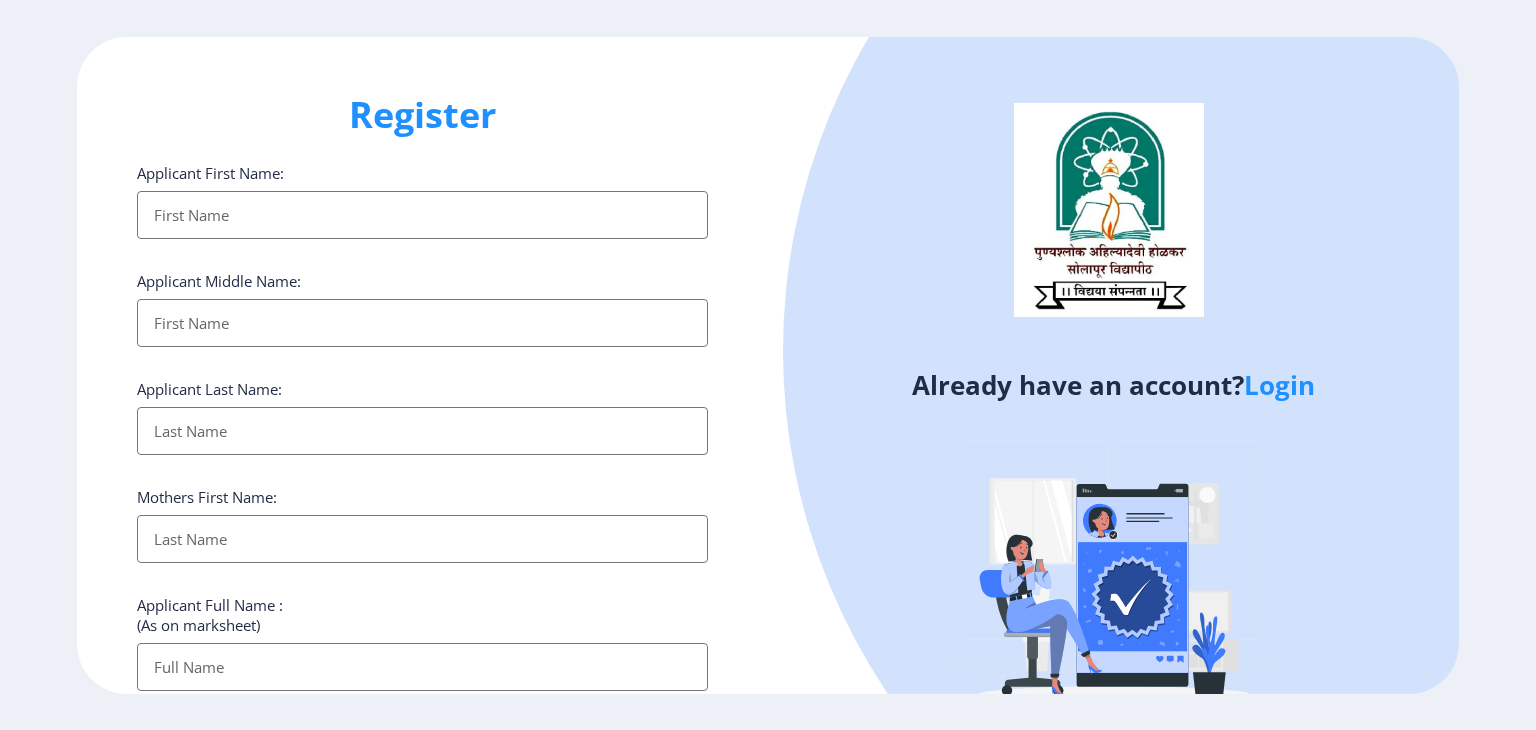 click on "Applicant First Name:" at bounding box center [422, 215] 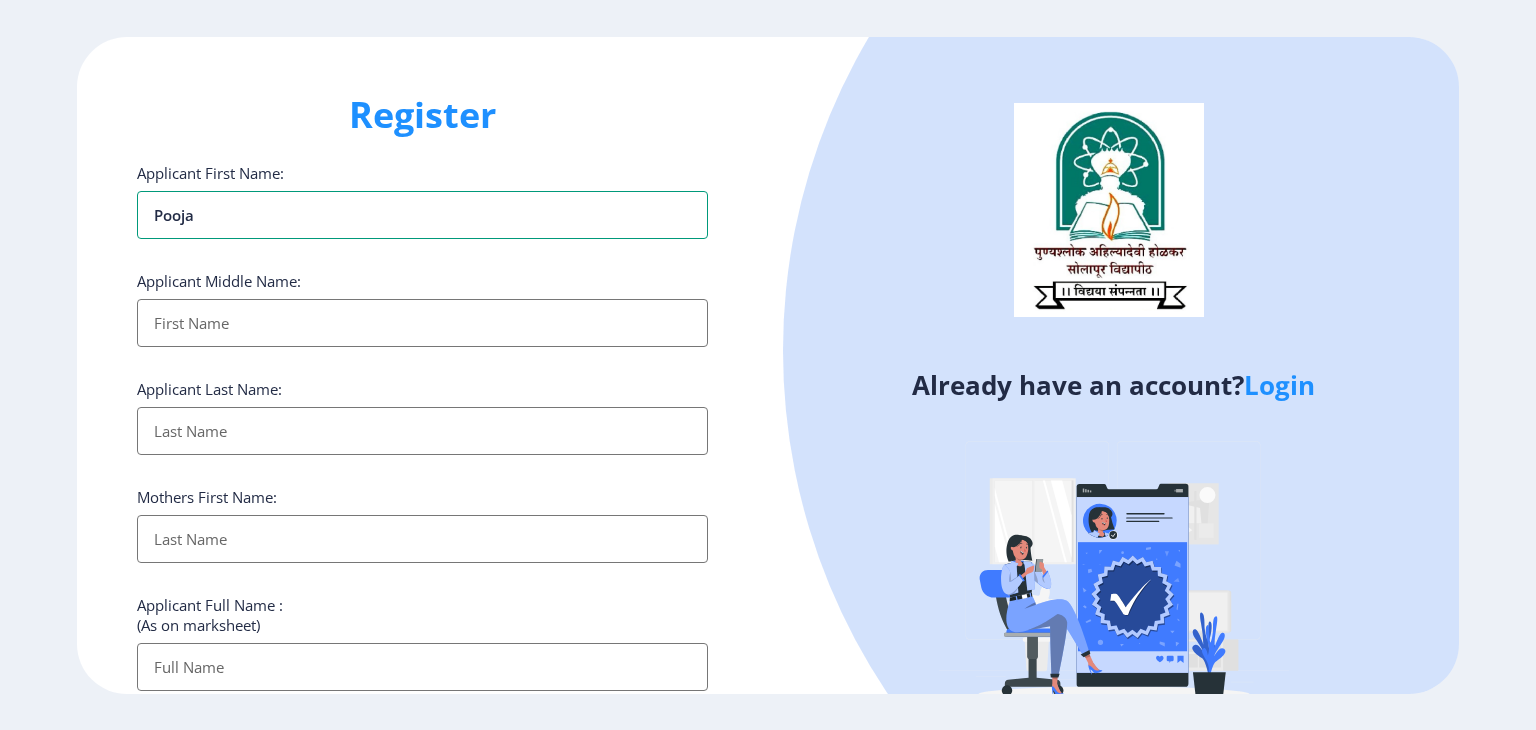 type on "pooja" 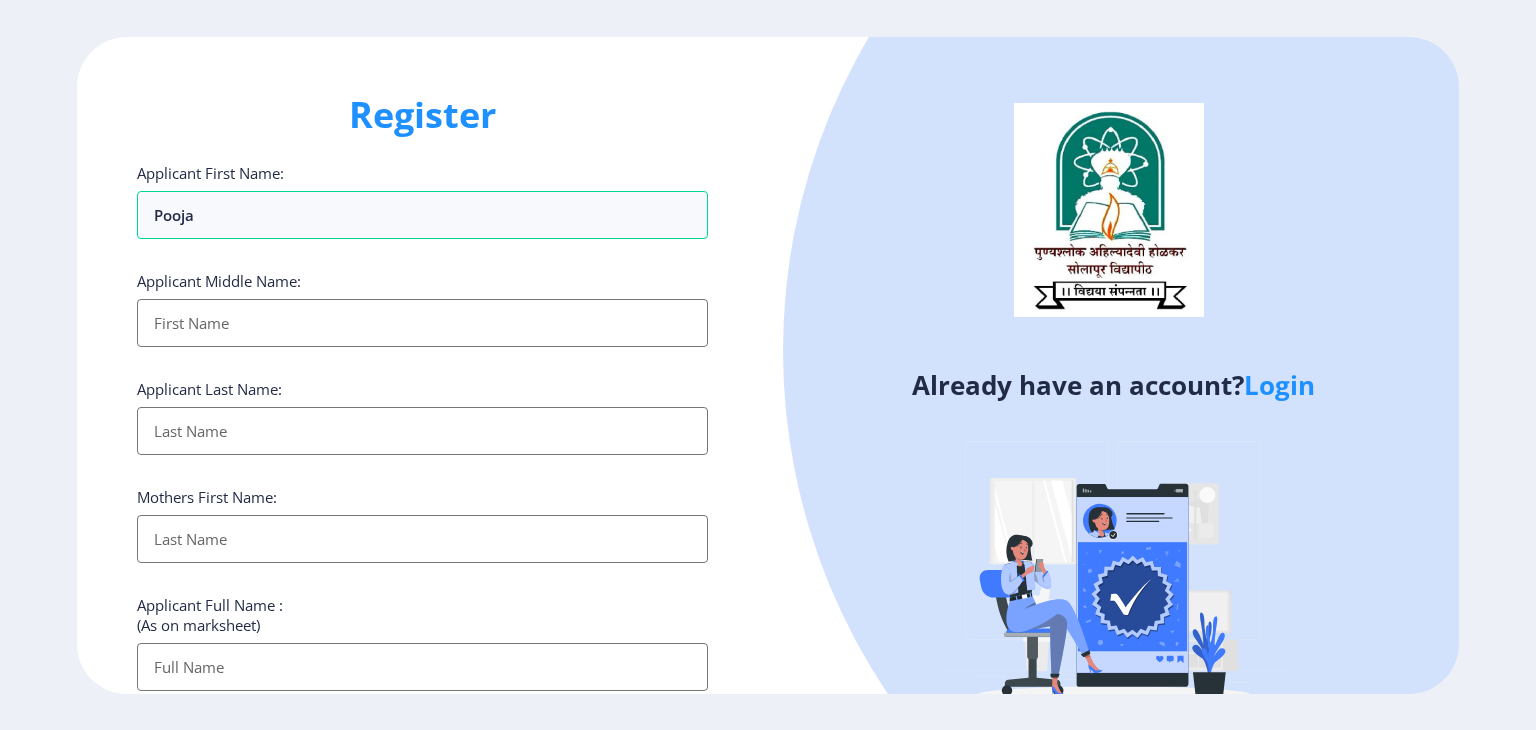 click on "Applicant First Name:" at bounding box center (422, 323) 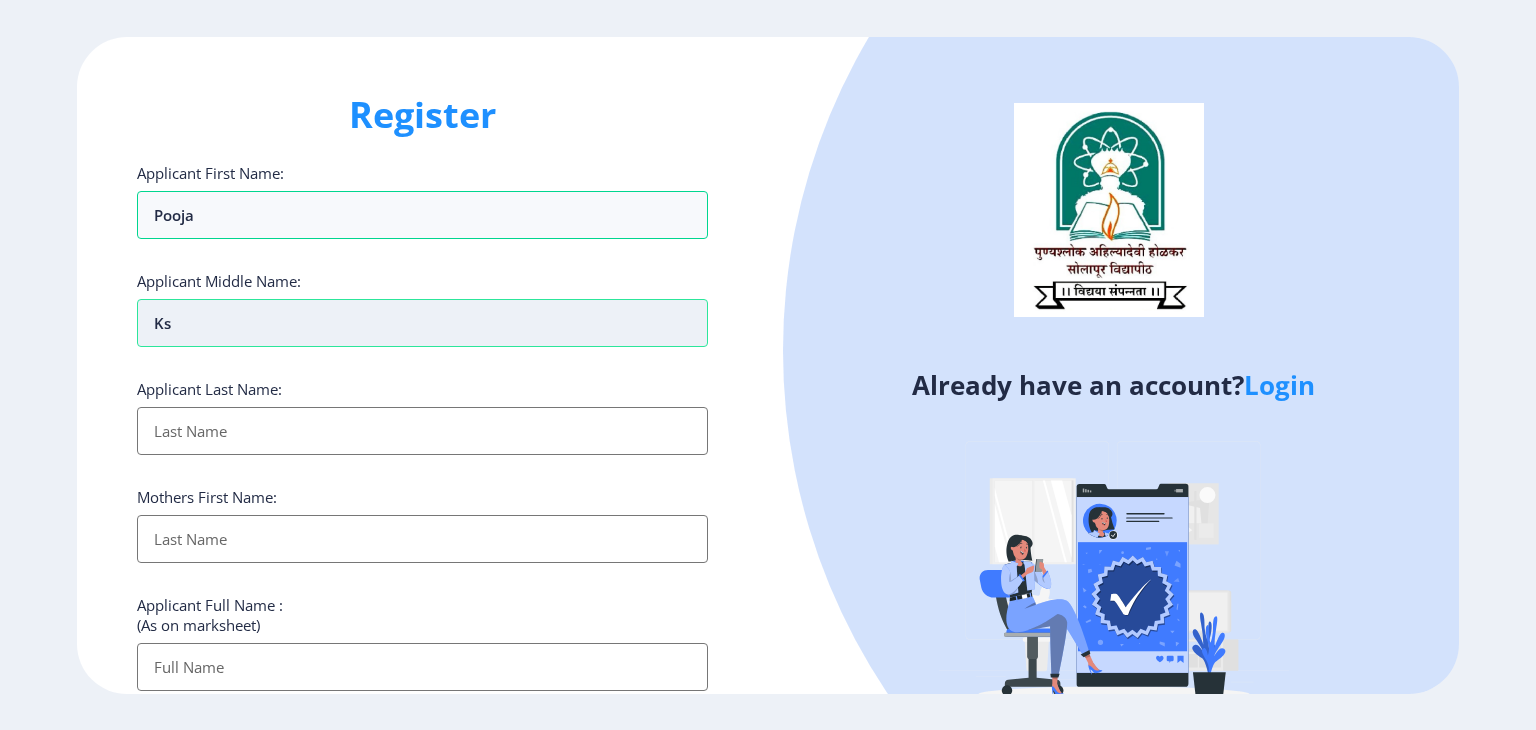 type on "k" 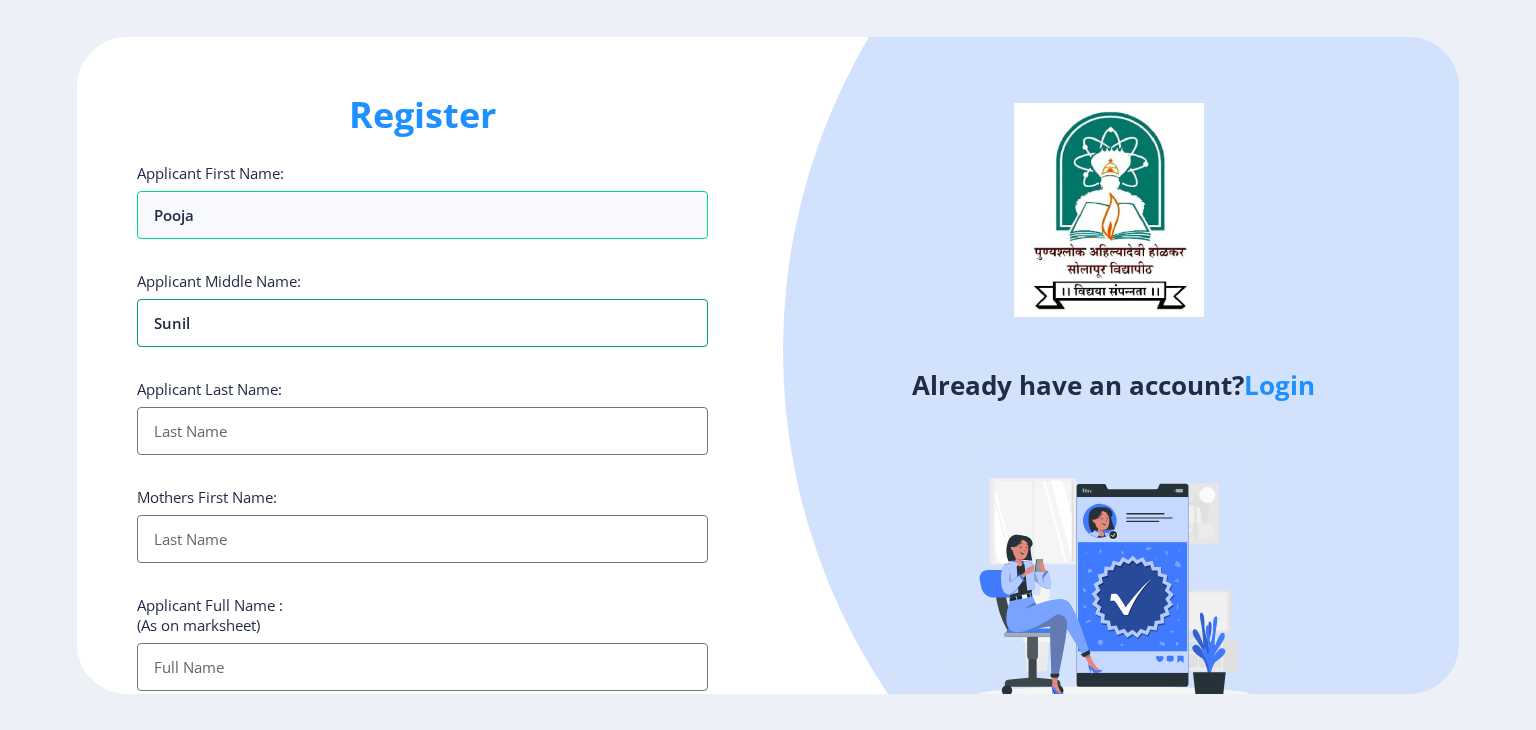 type on "sunil" 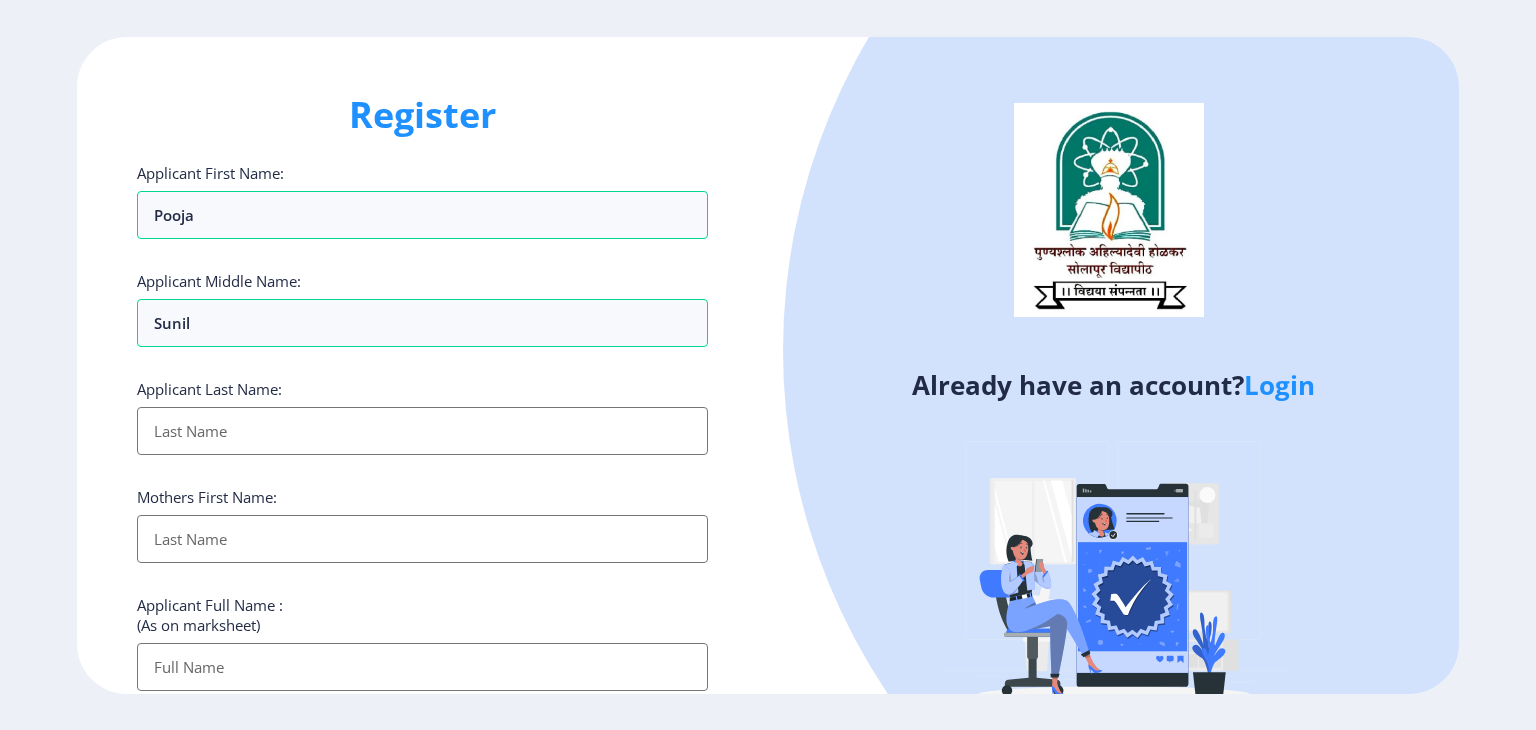 click on "Applicant First Name:" at bounding box center (422, 431) 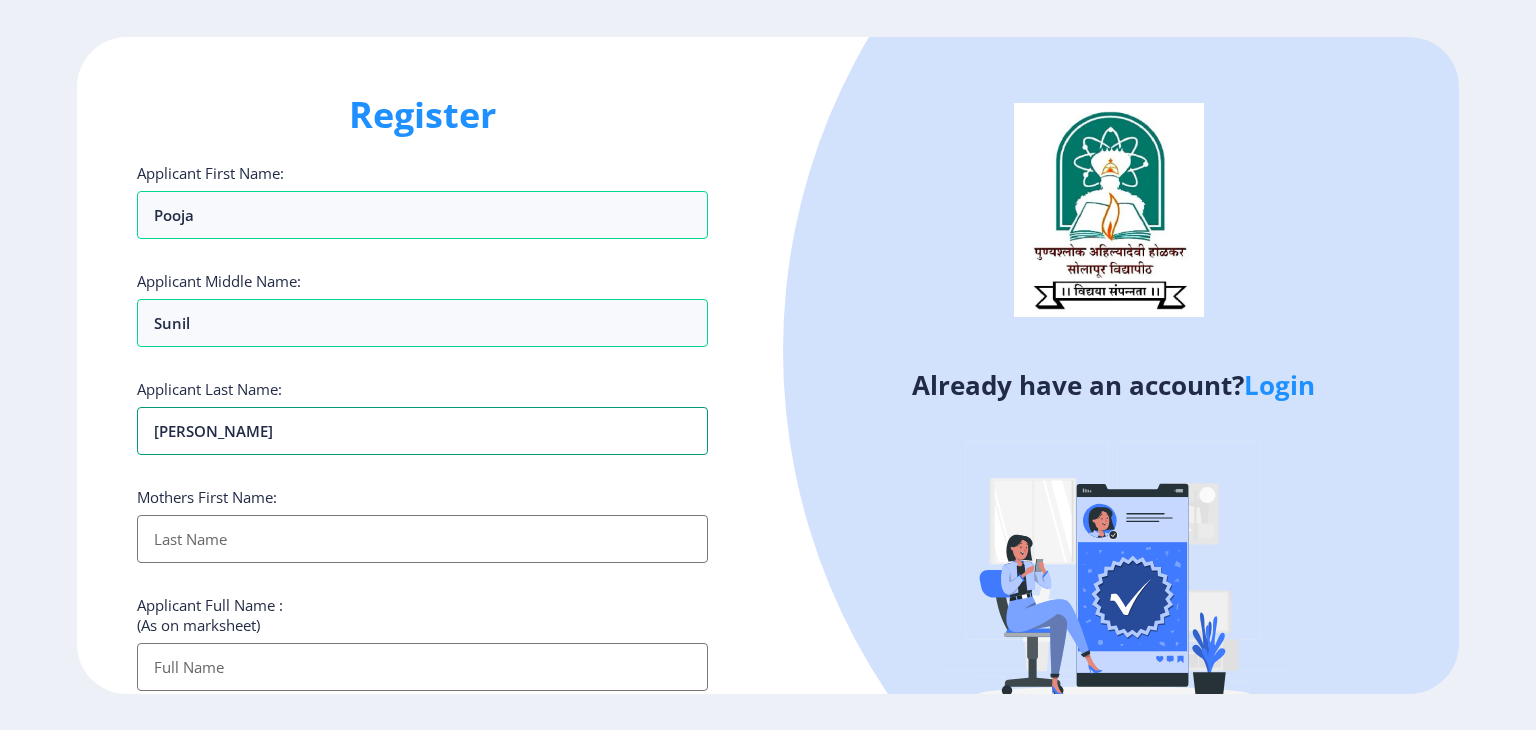 type on "kshirsagar" 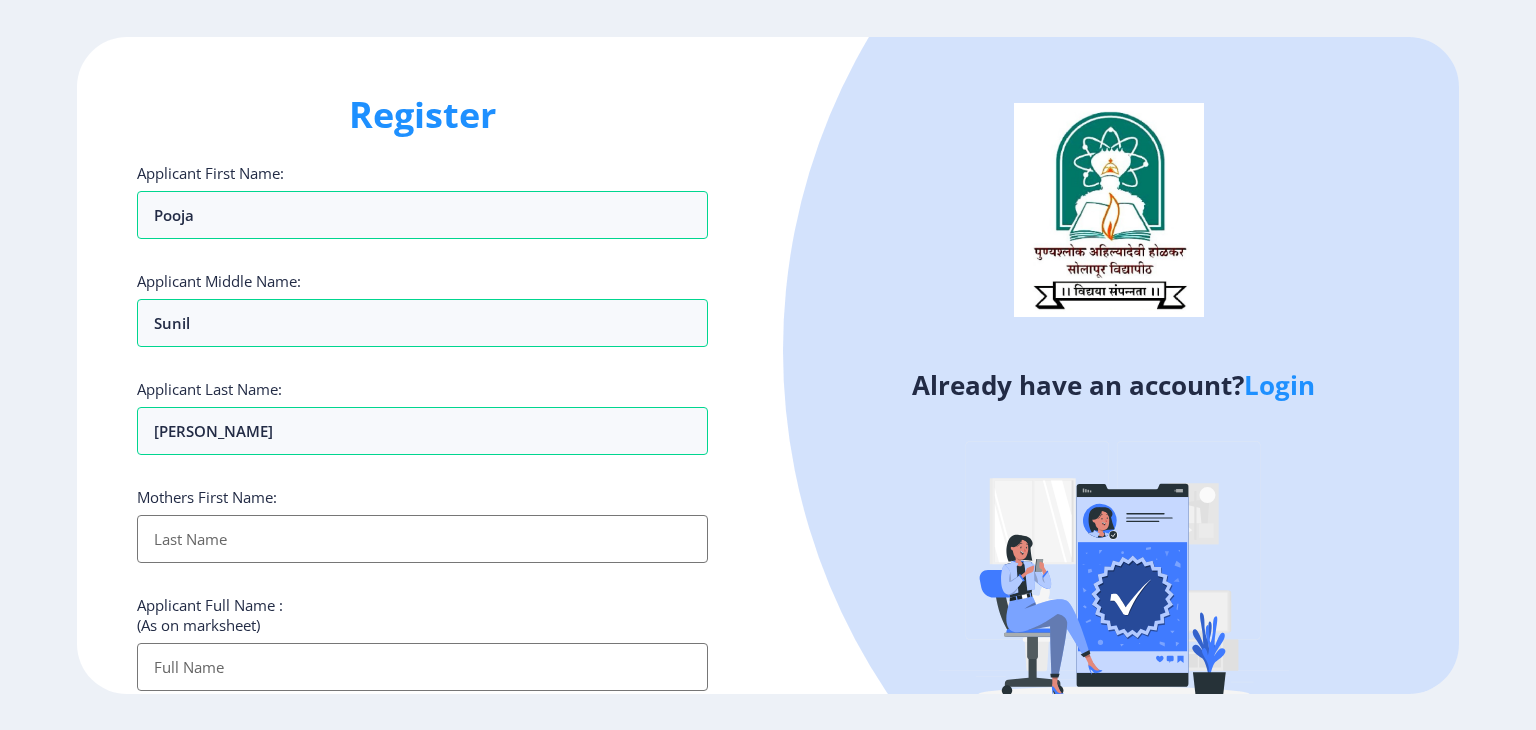 click on "Applicant First Name:" at bounding box center (422, 539) 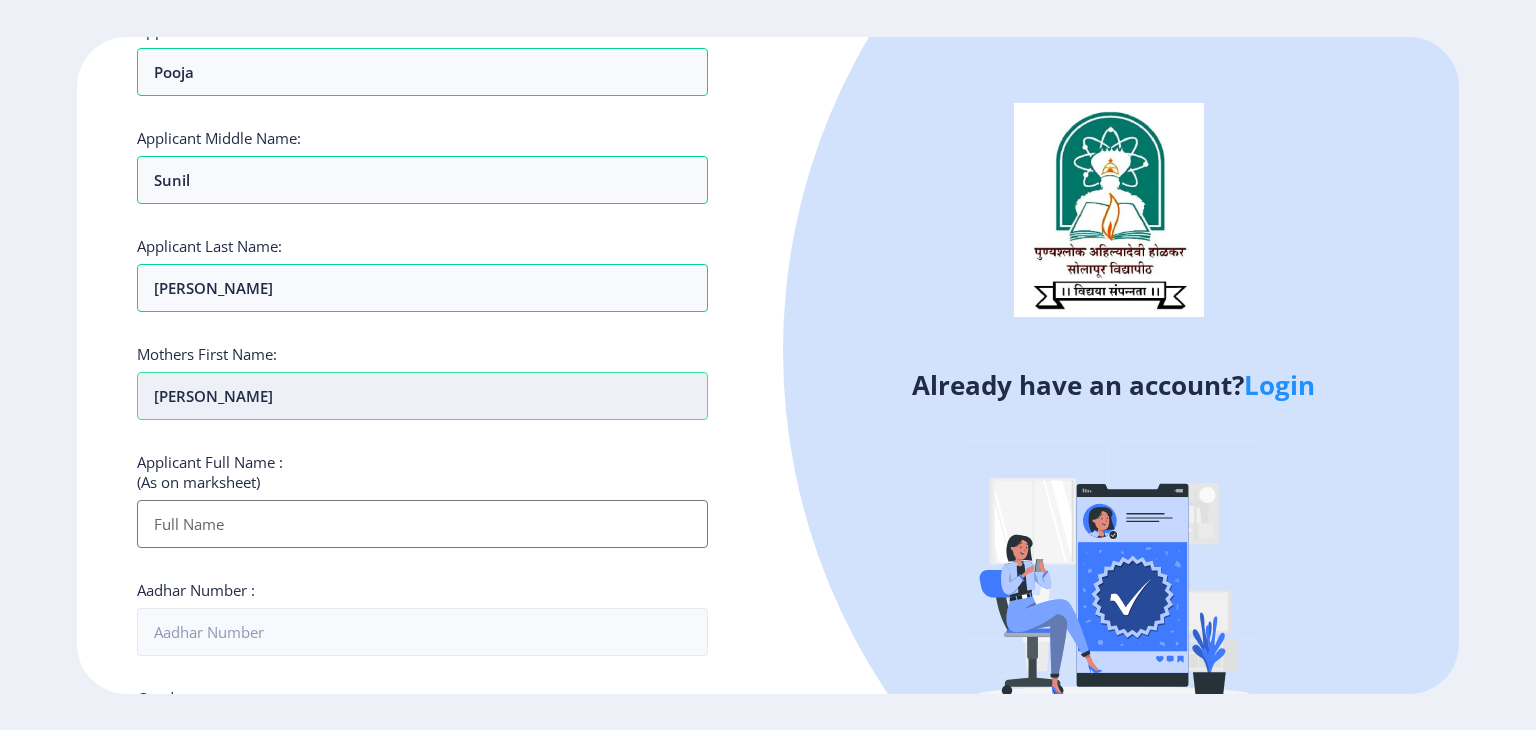 scroll, scrollTop: 144, scrollLeft: 0, axis: vertical 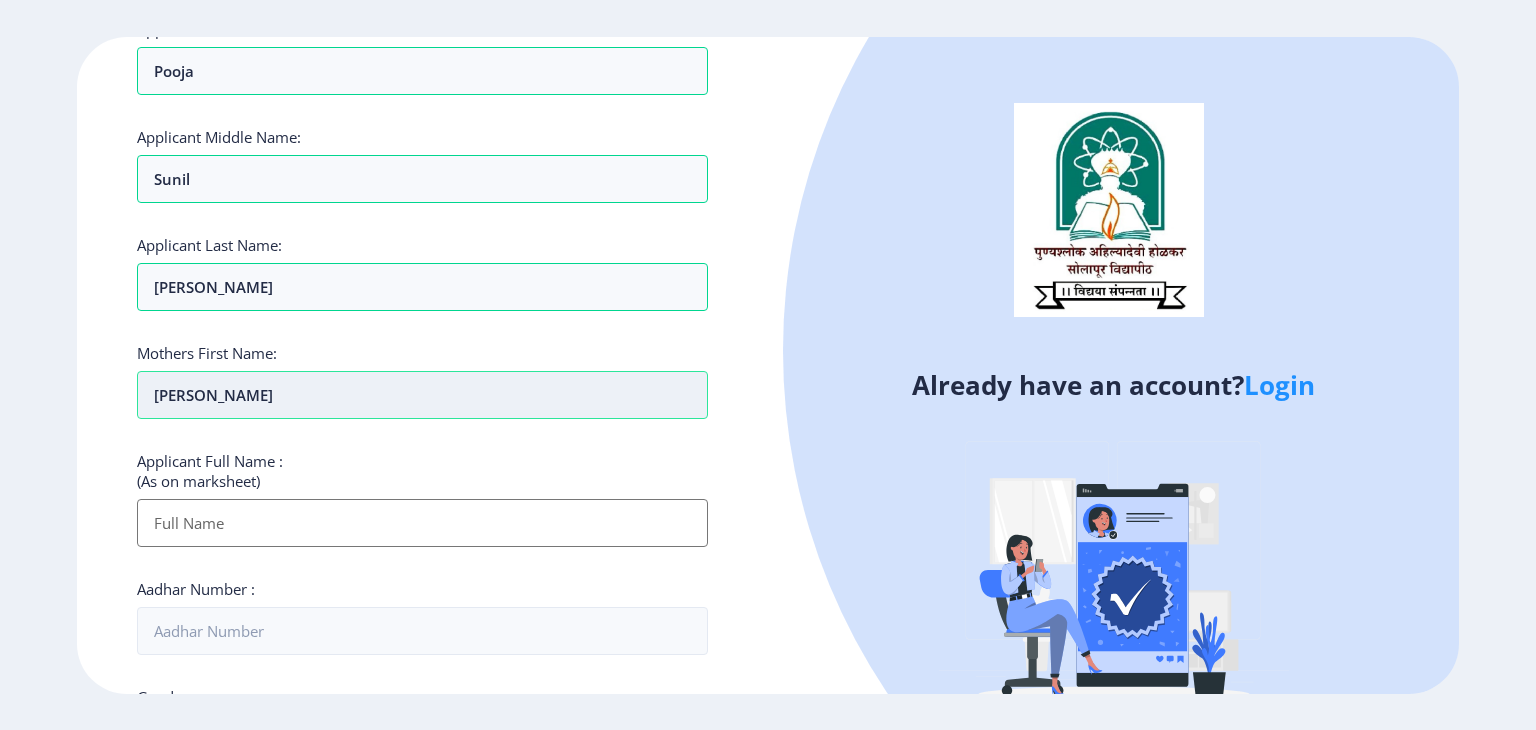 type on "sarita" 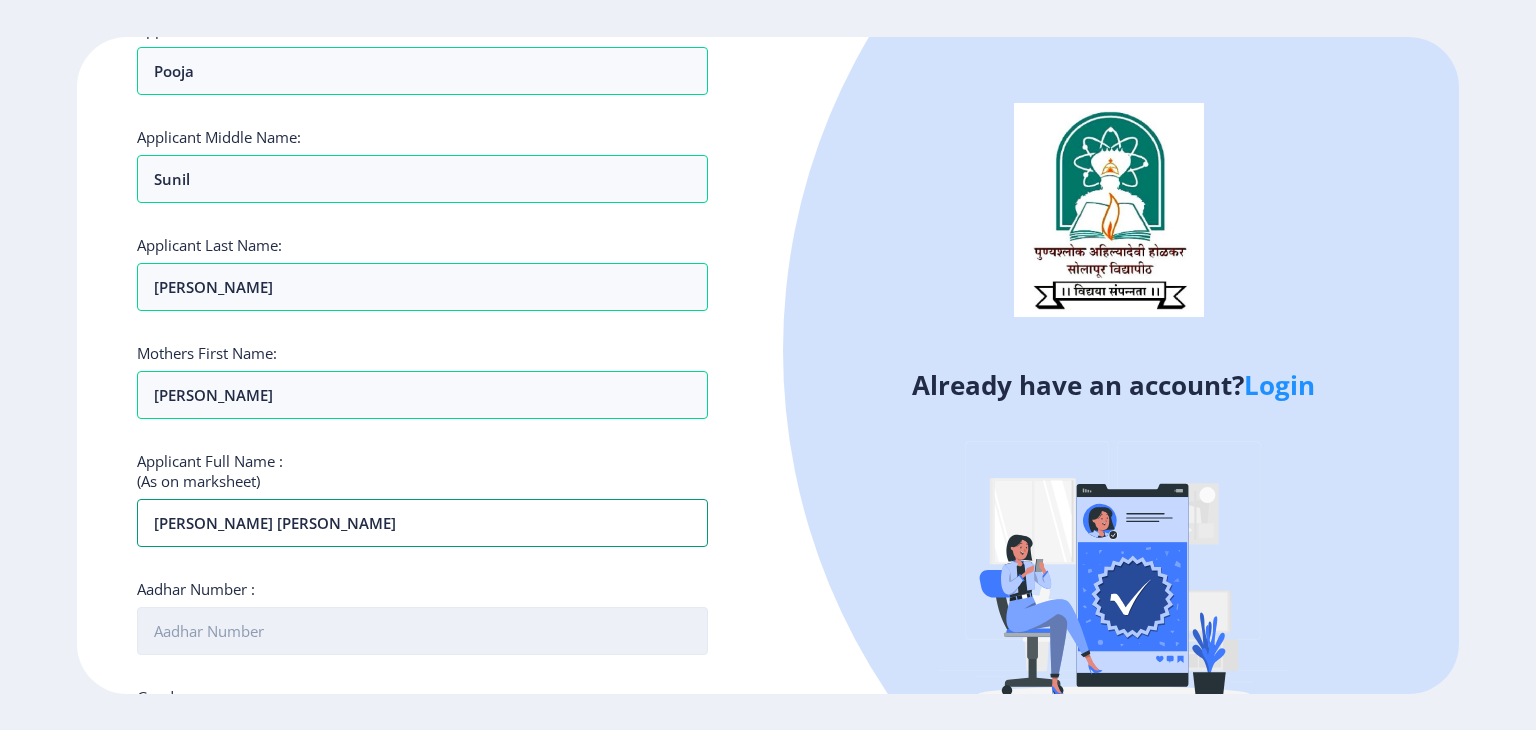 type on "[PERSON_NAME] [PERSON_NAME]" 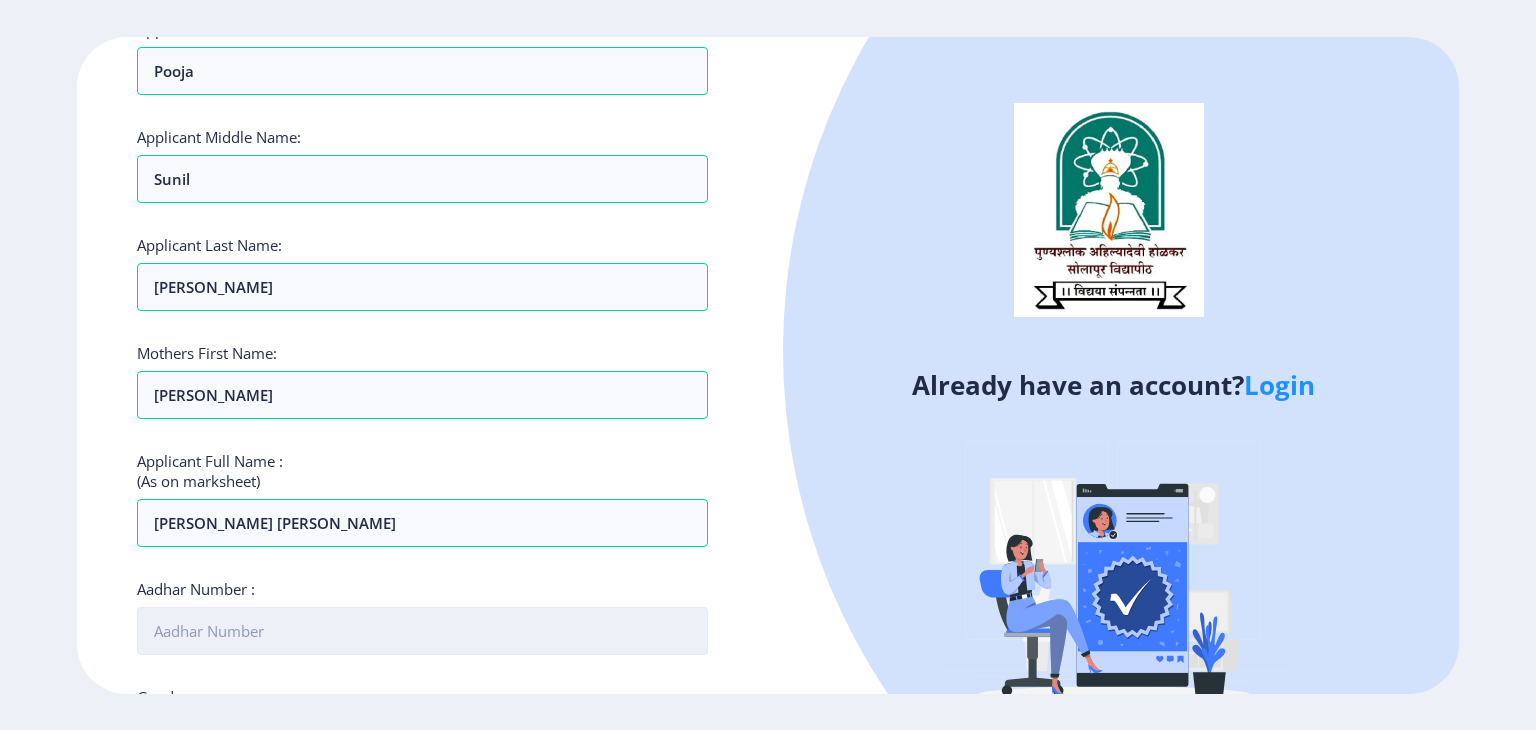 click on "Aadhar Number :" at bounding box center (422, 631) 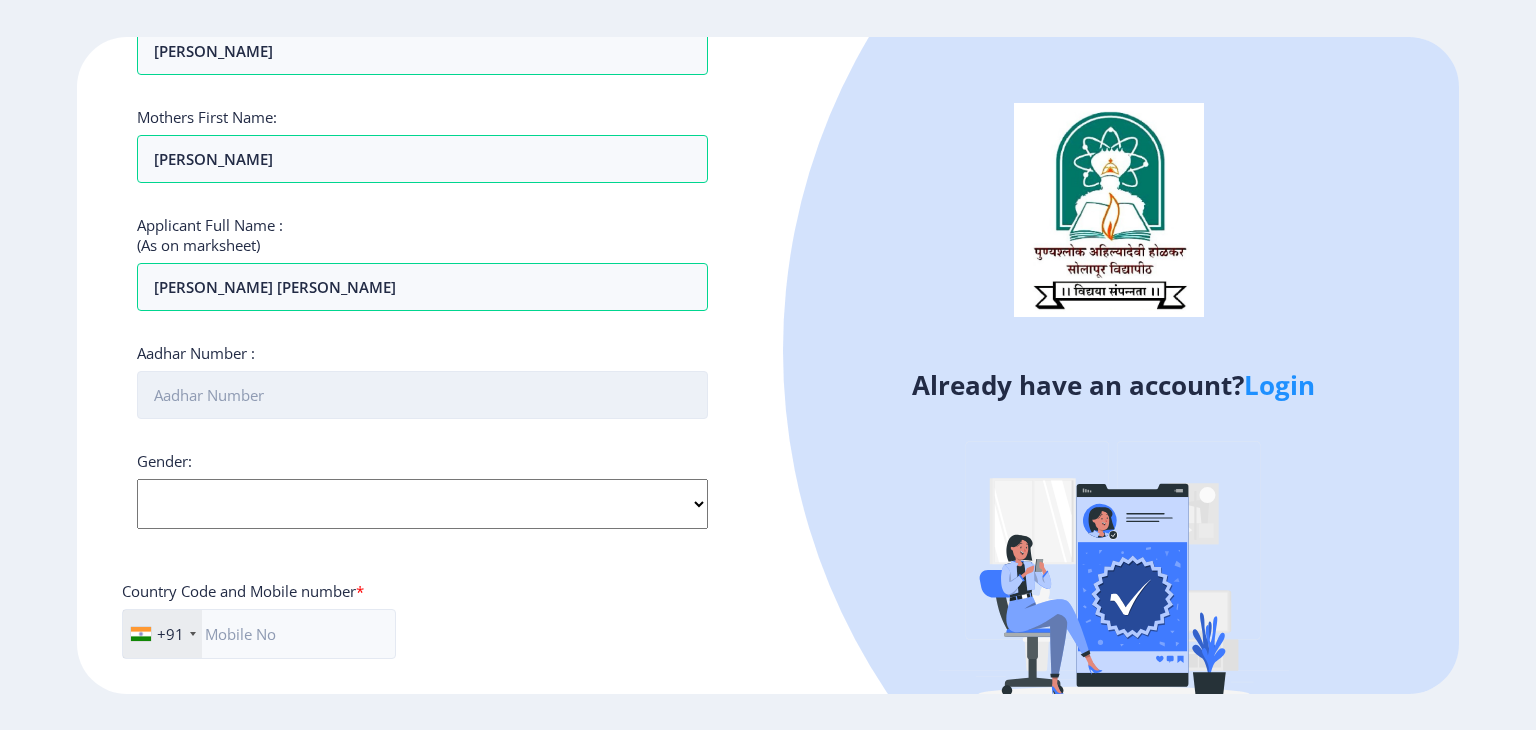 scroll, scrollTop: 396, scrollLeft: 0, axis: vertical 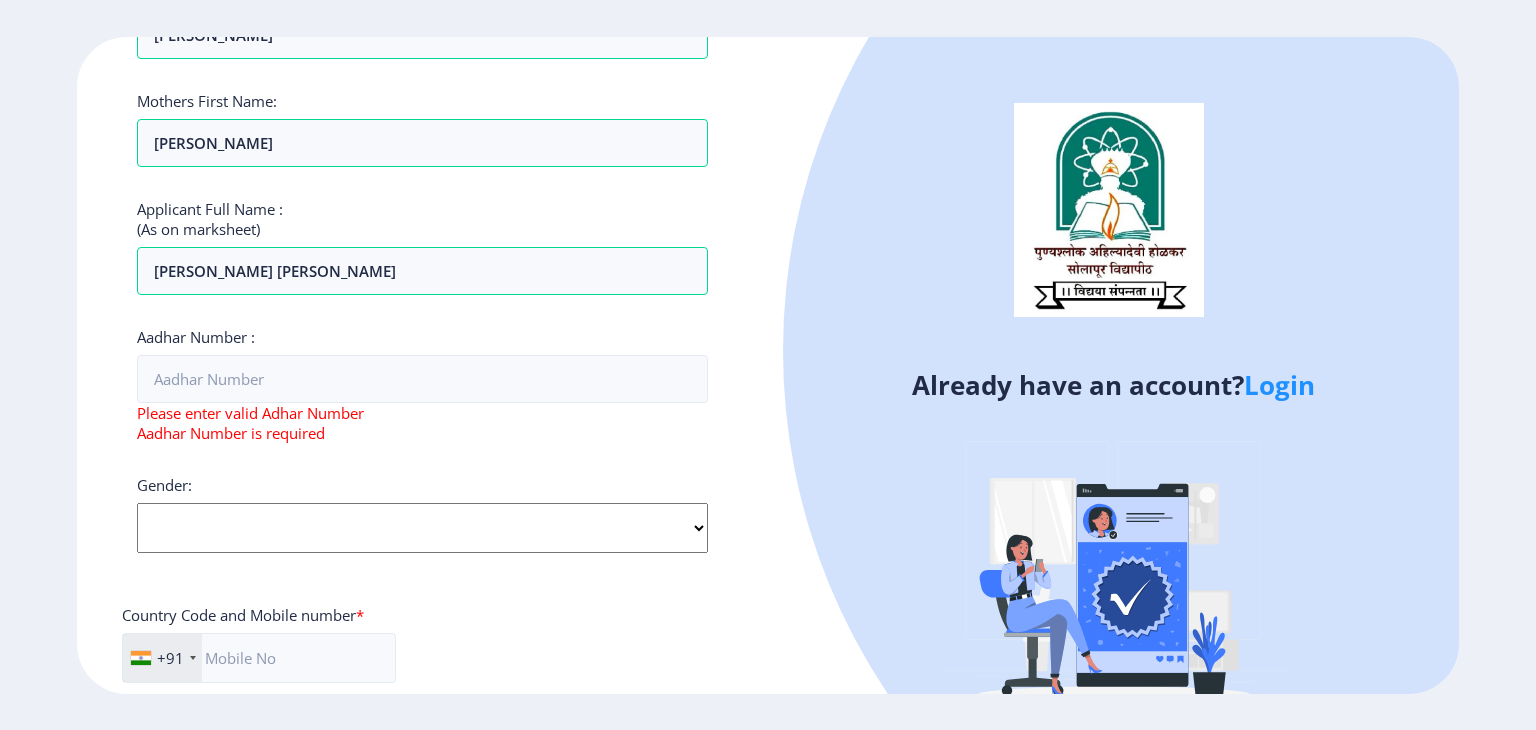 click on "Gender: Select Gender Male Female Other" 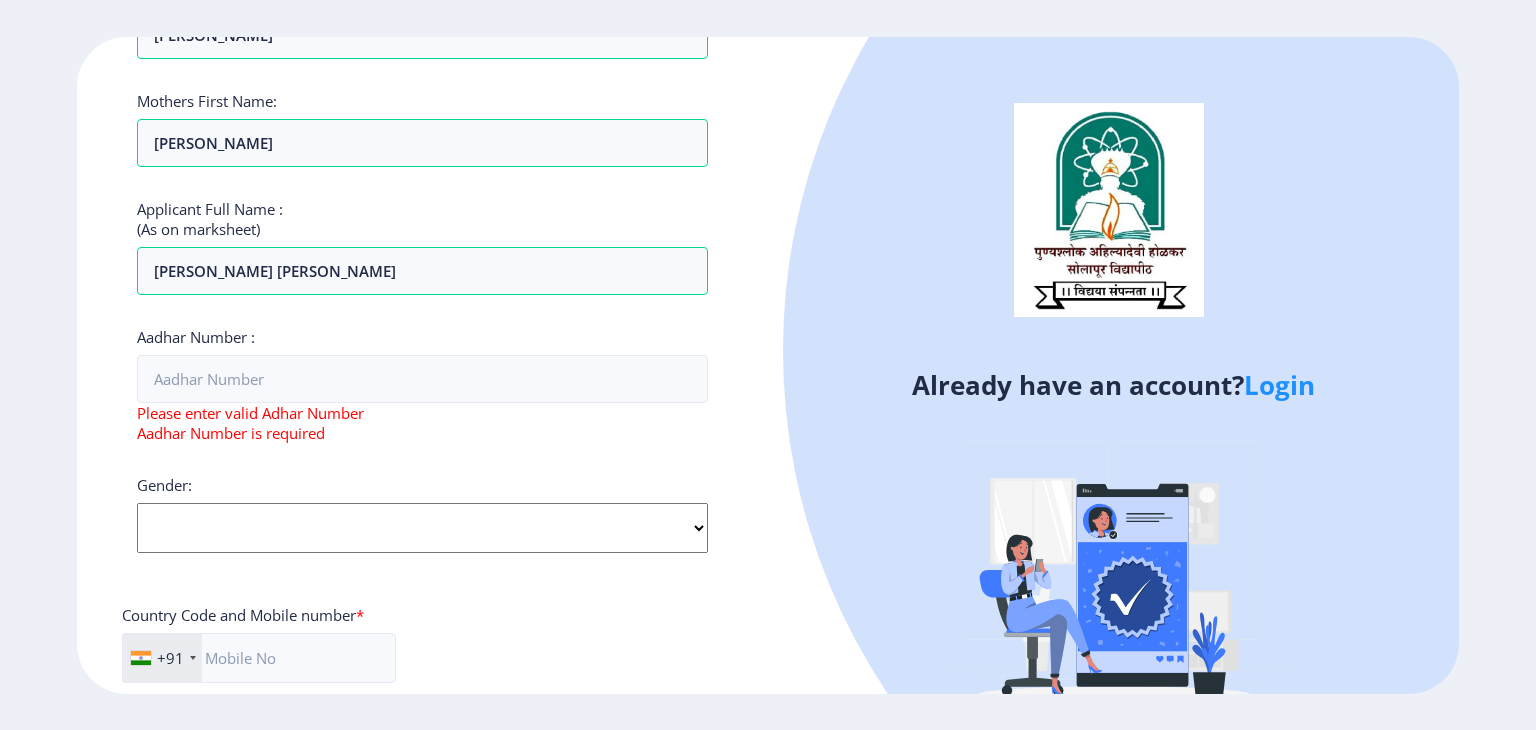select on "[DEMOGRAPHIC_DATA]" 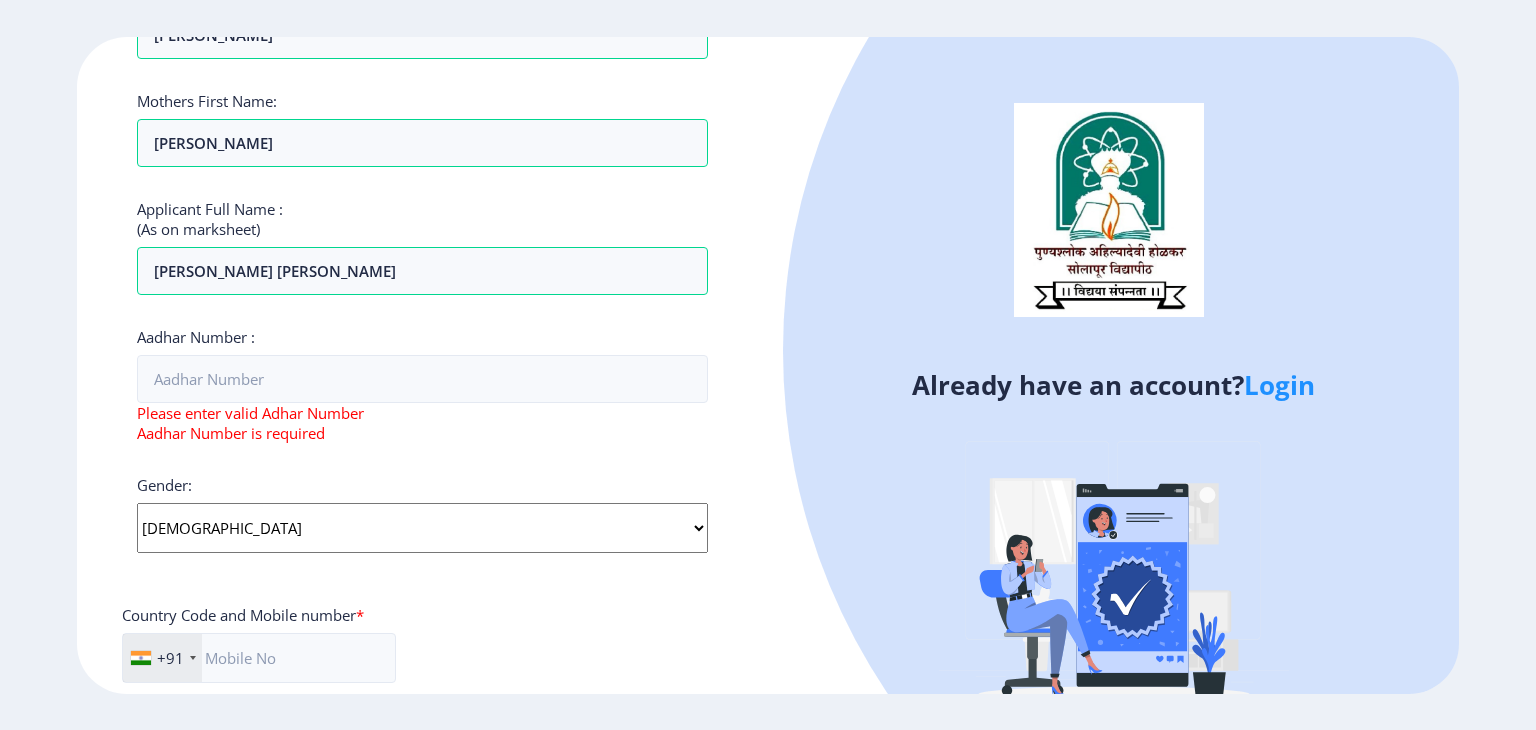 click on "Select Gender [DEMOGRAPHIC_DATA] [DEMOGRAPHIC_DATA] Other" 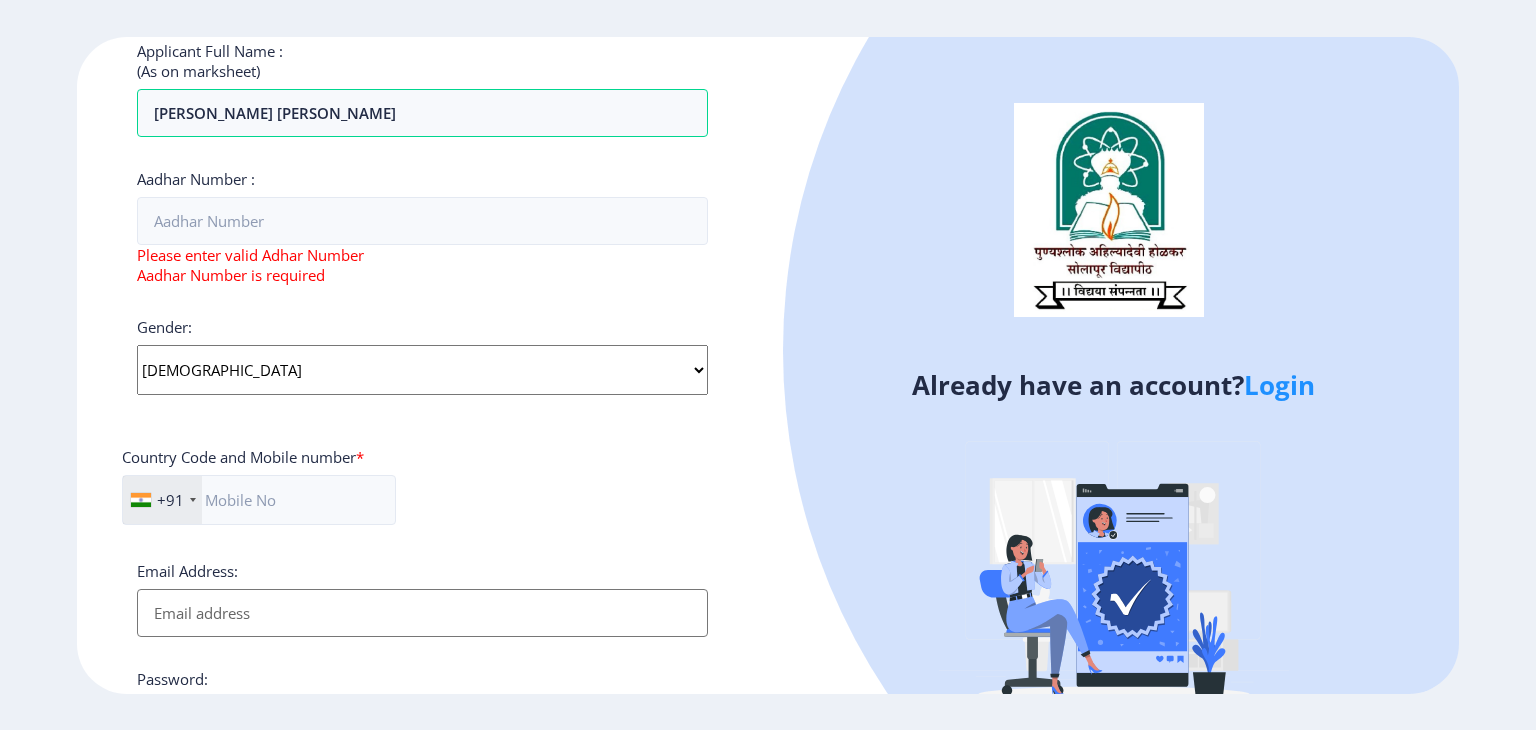 scroll, scrollTop: 582, scrollLeft: 0, axis: vertical 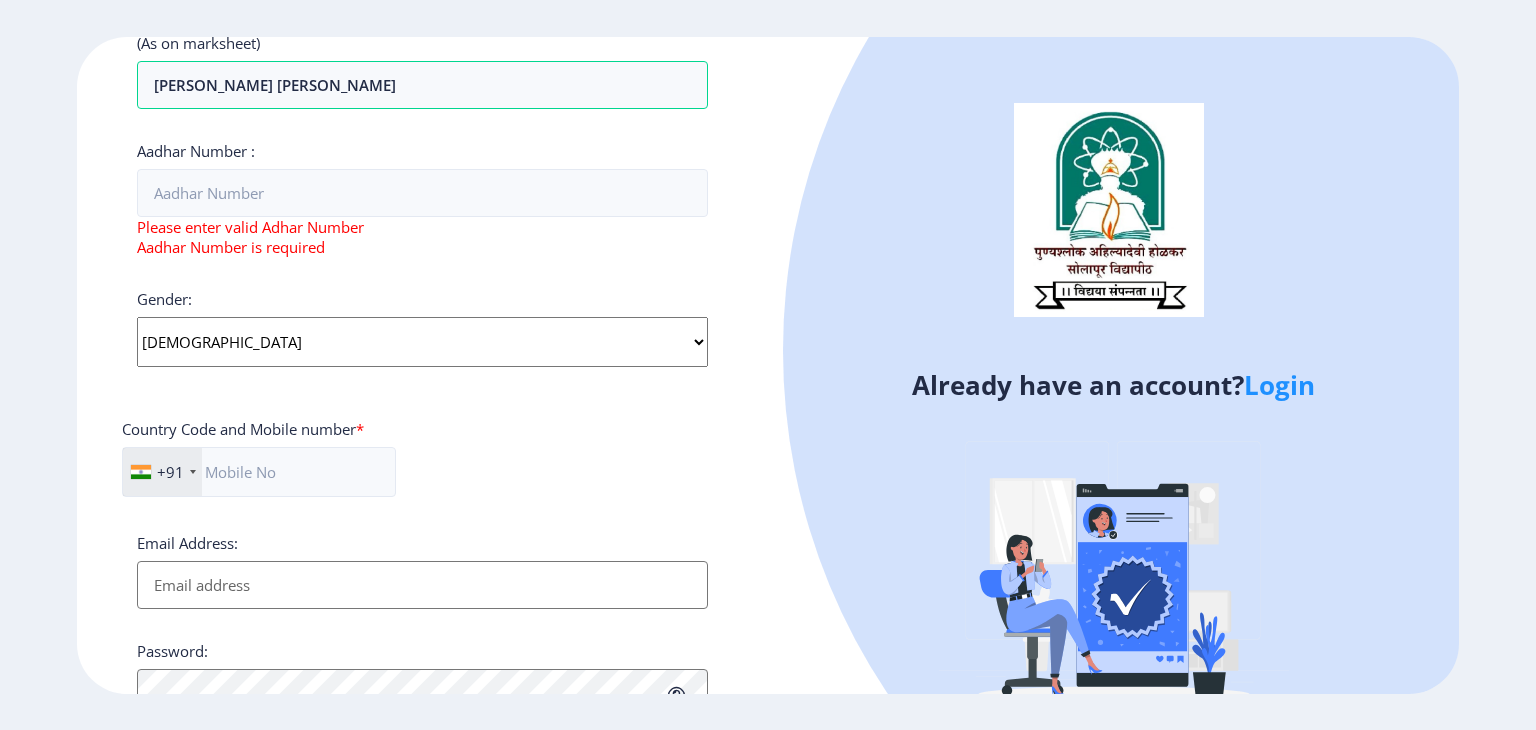 click on "Email Address:" at bounding box center [422, 585] 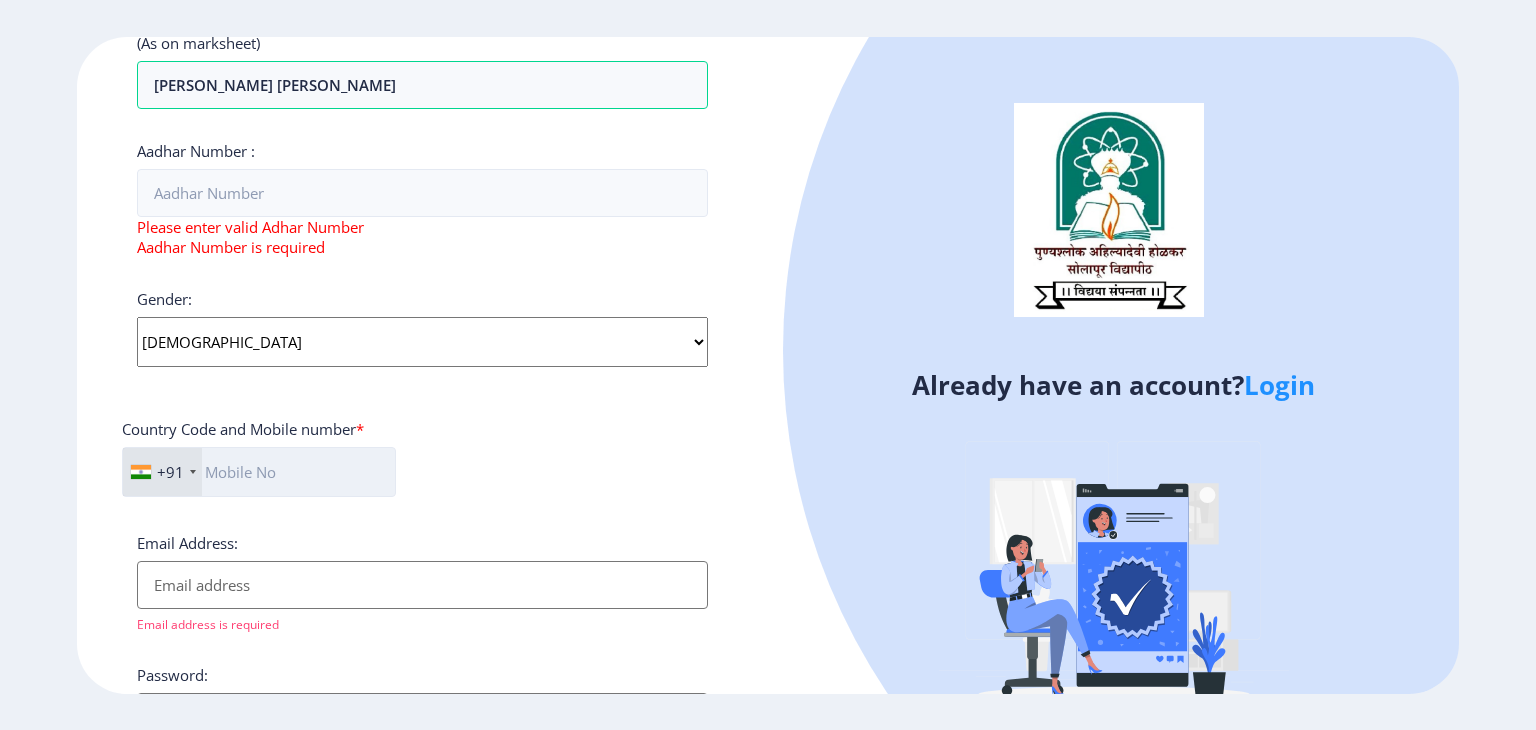click 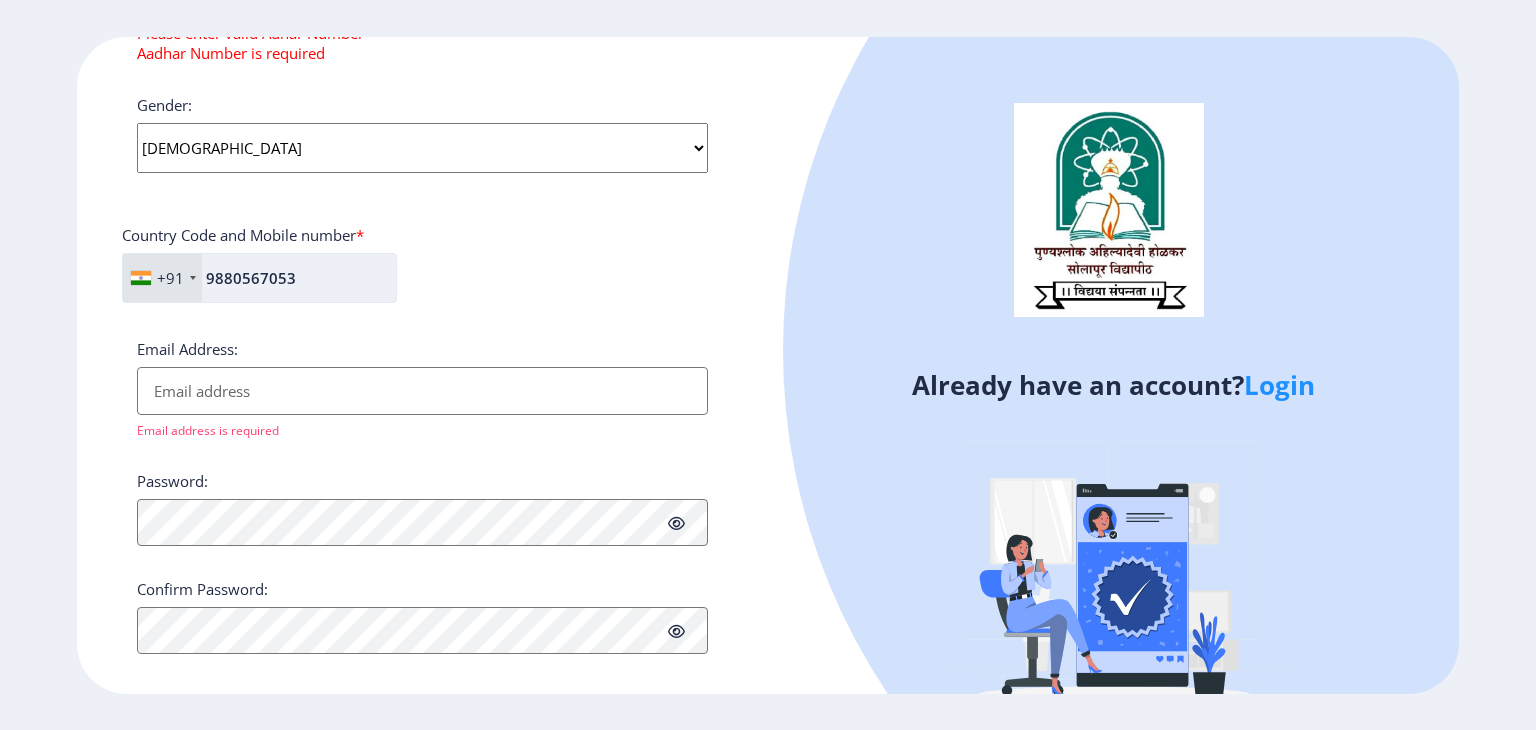 scroll, scrollTop: 780, scrollLeft: 0, axis: vertical 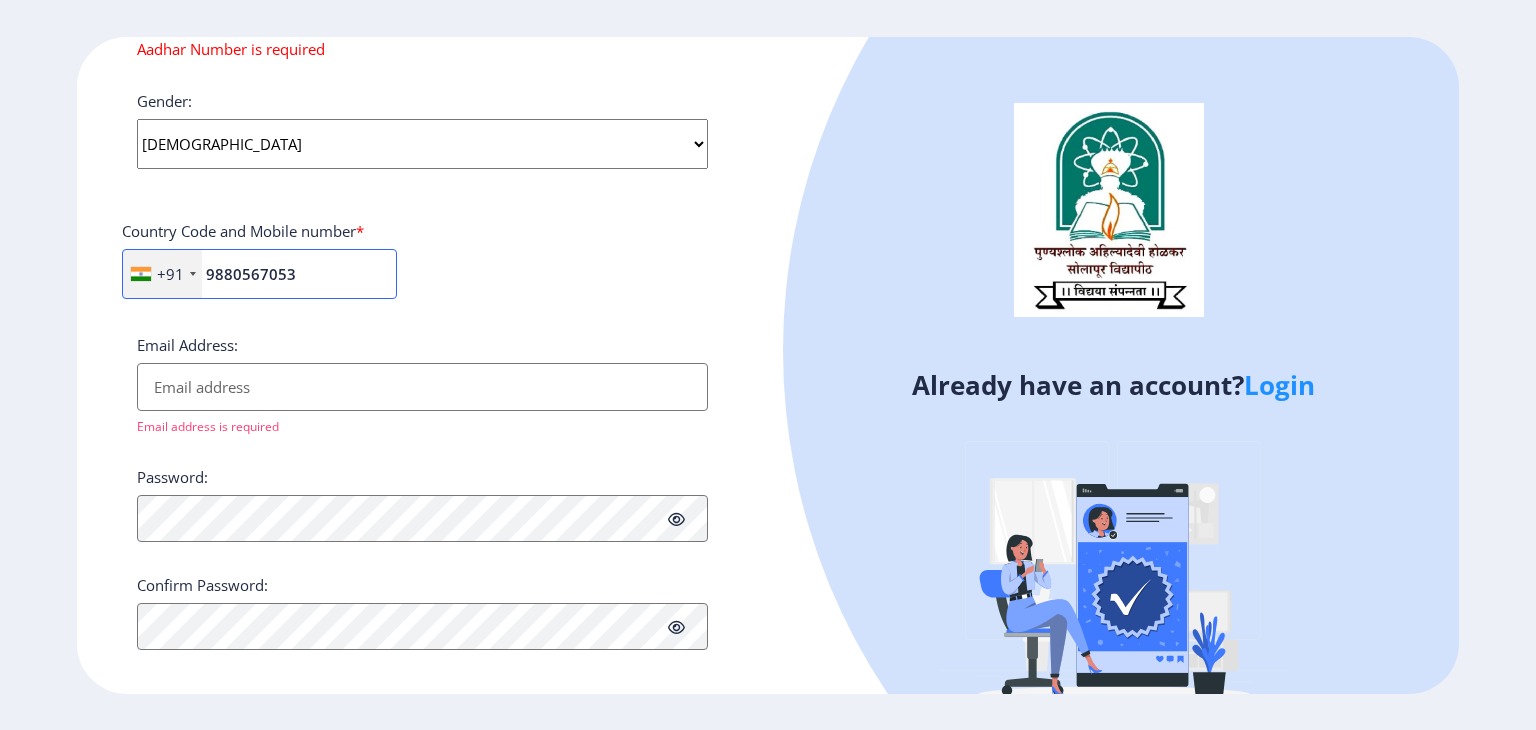 type on "9880567053" 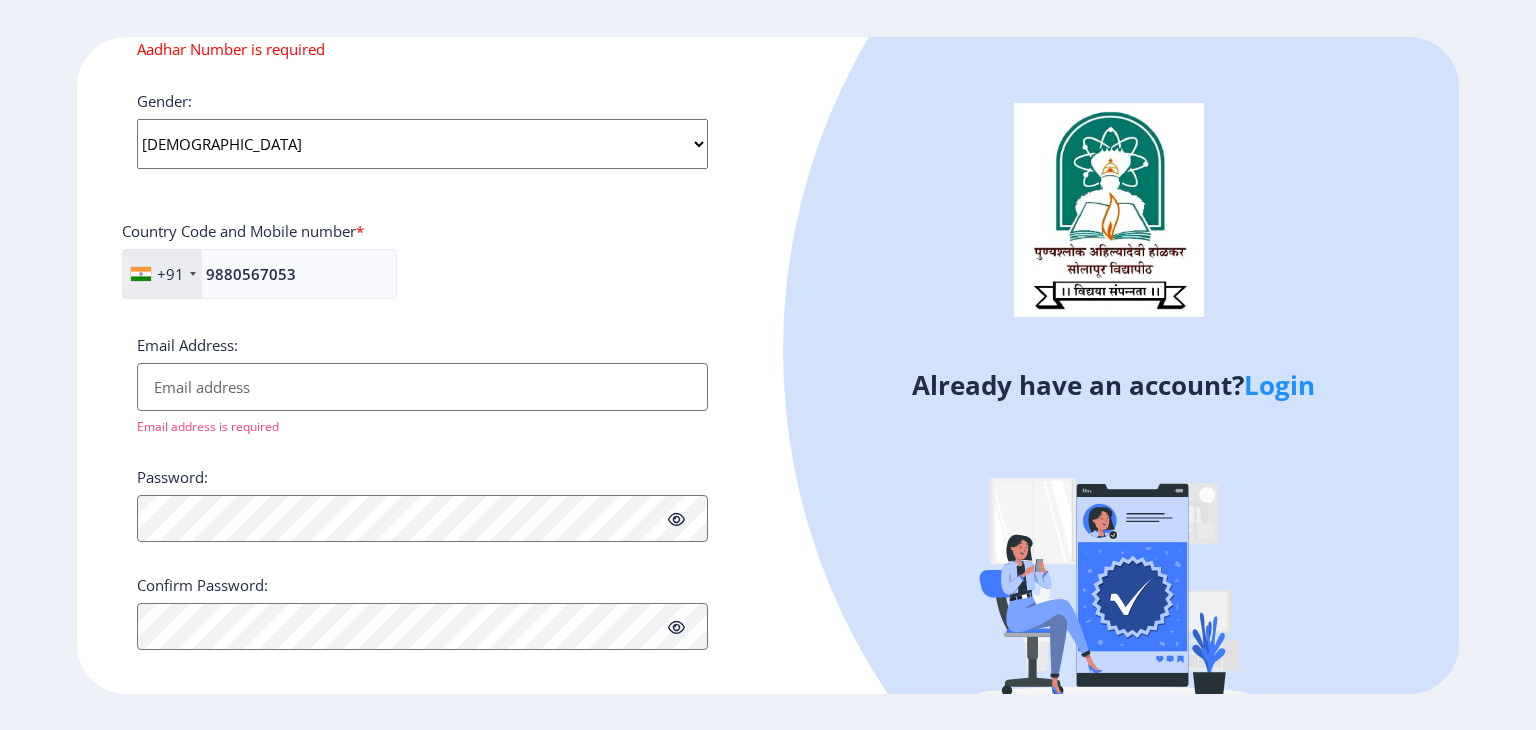 click on "Login" 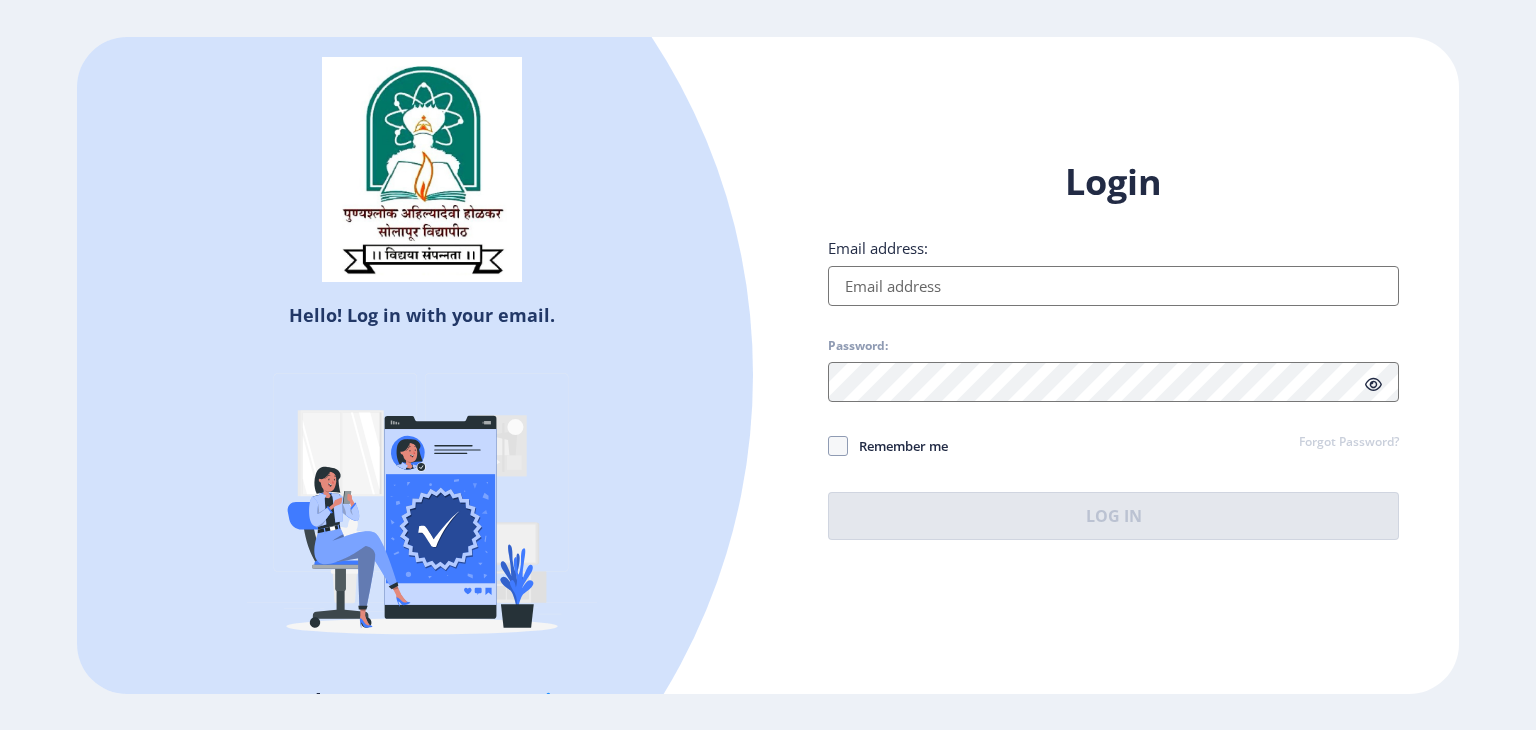 click on "Email address:" at bounding box center (1113, 286) 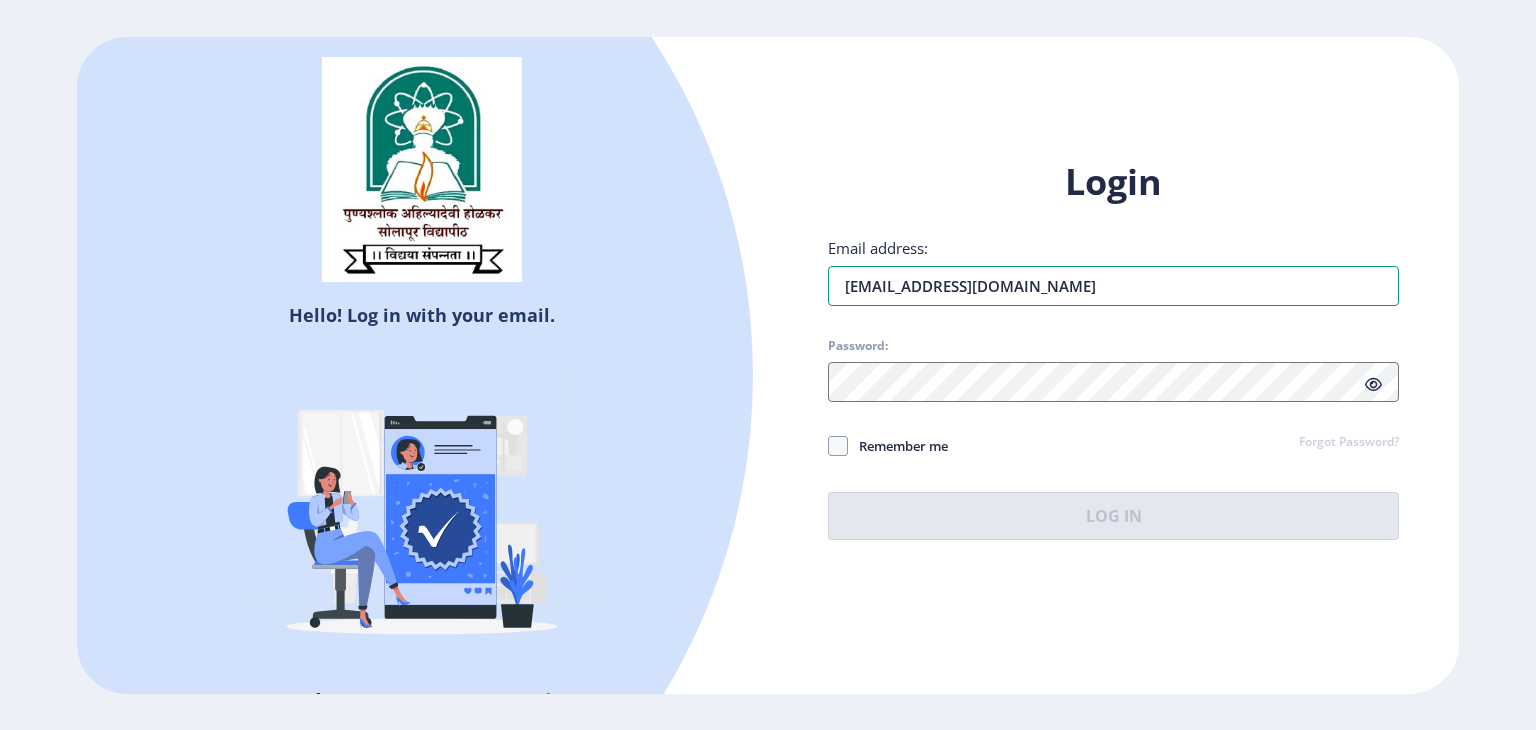type on "5407pujak@gmail.com" 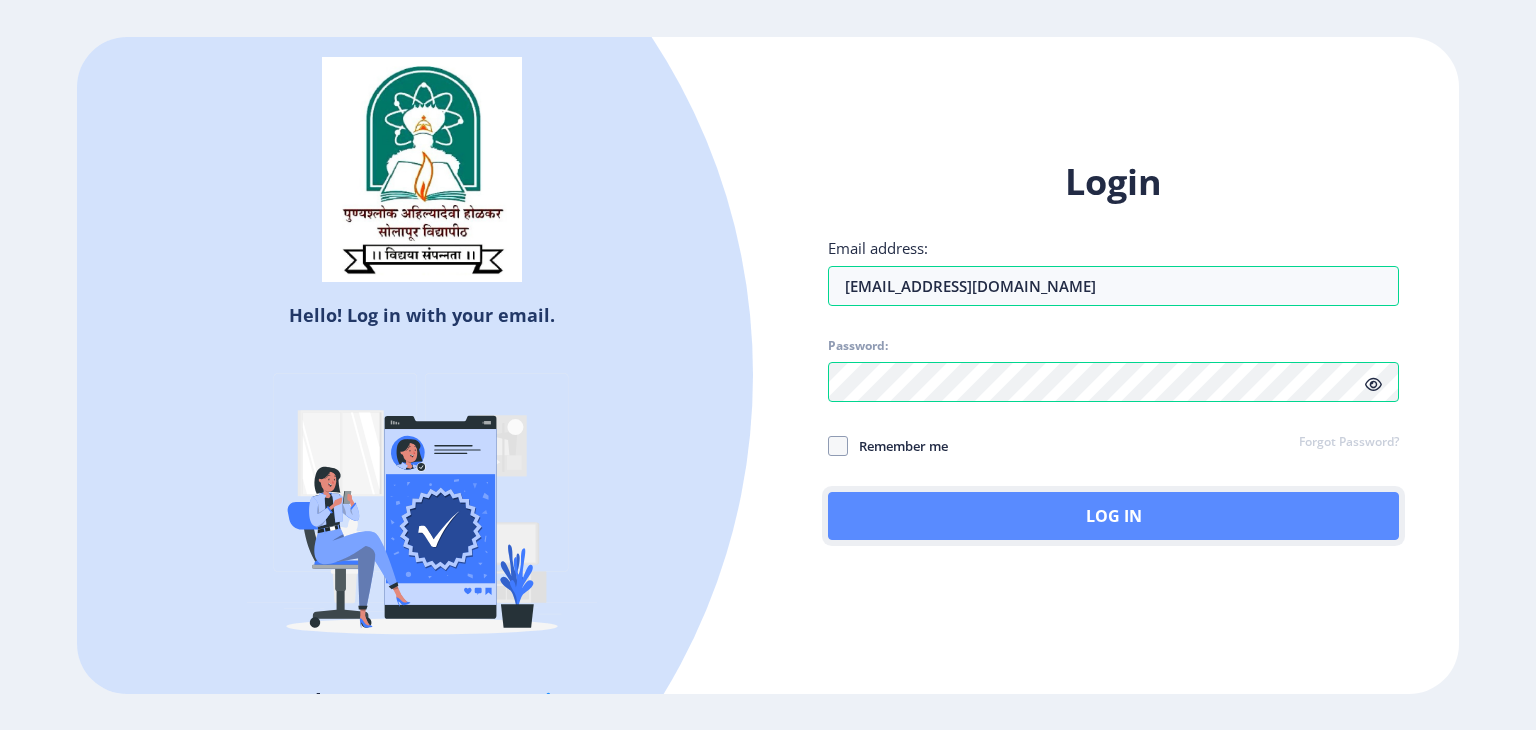 click on "Log In" 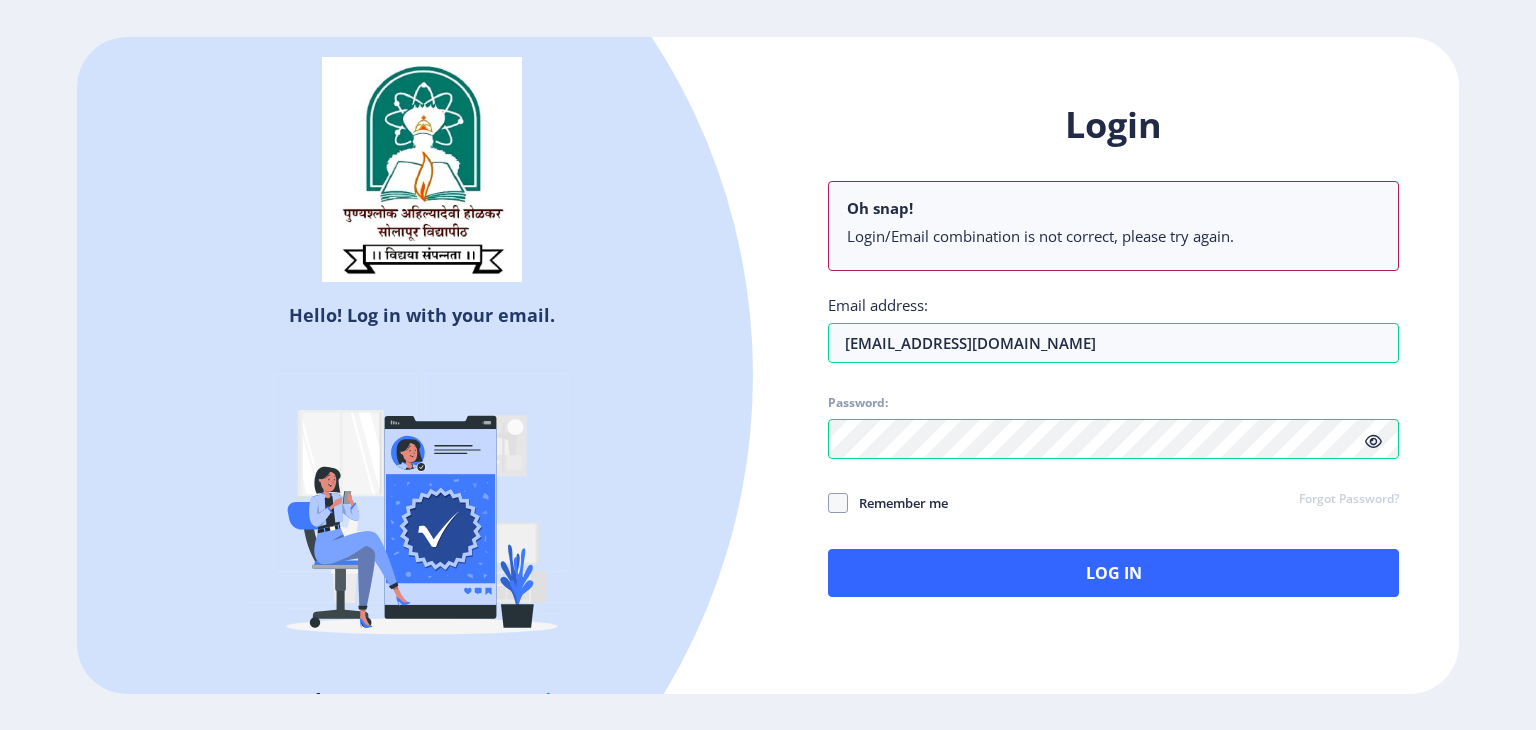 click on "Login Oh snap! Login/Email combination is not correct, please try again. Email address: 5407pujak@gmail.com Password: Remember me Forgot Password?  Log In" 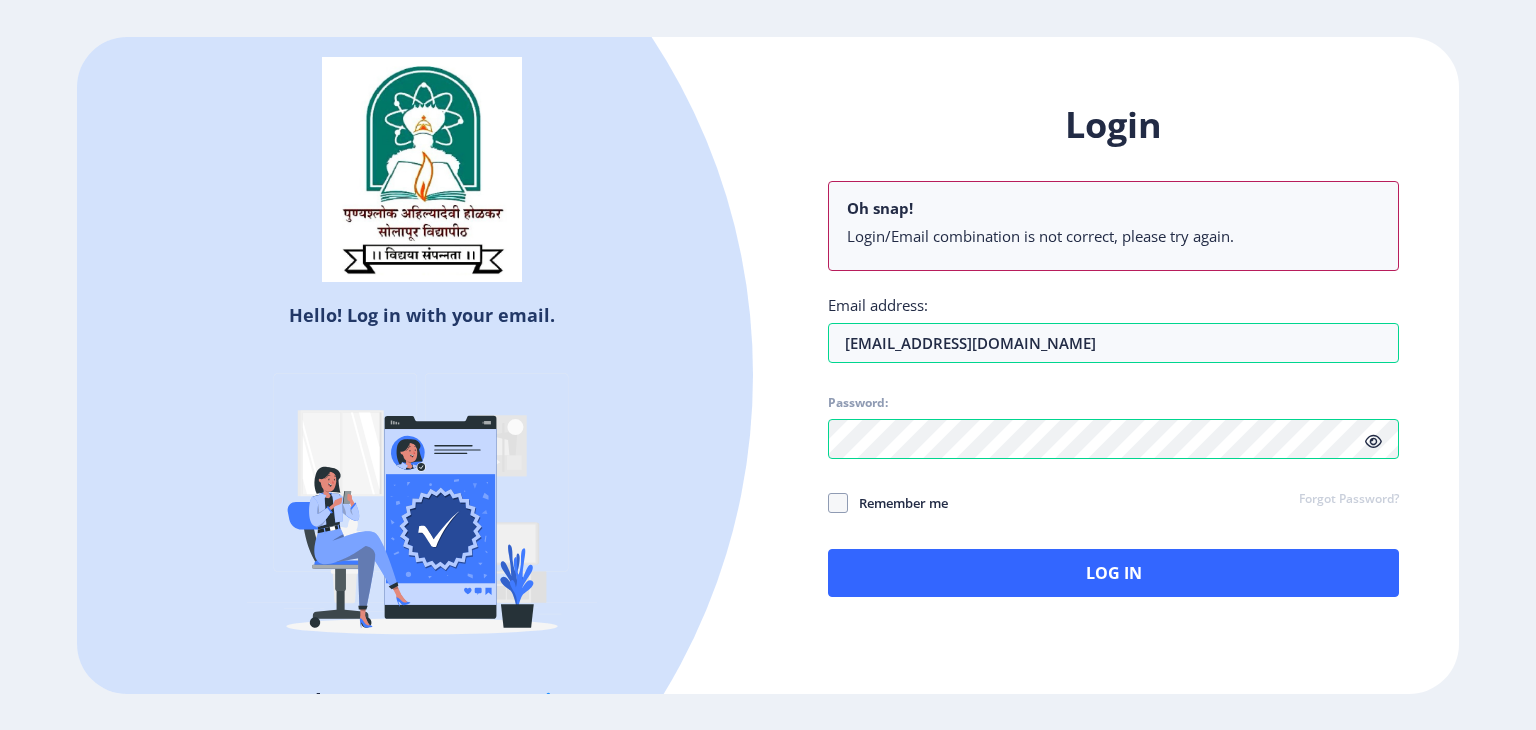 click 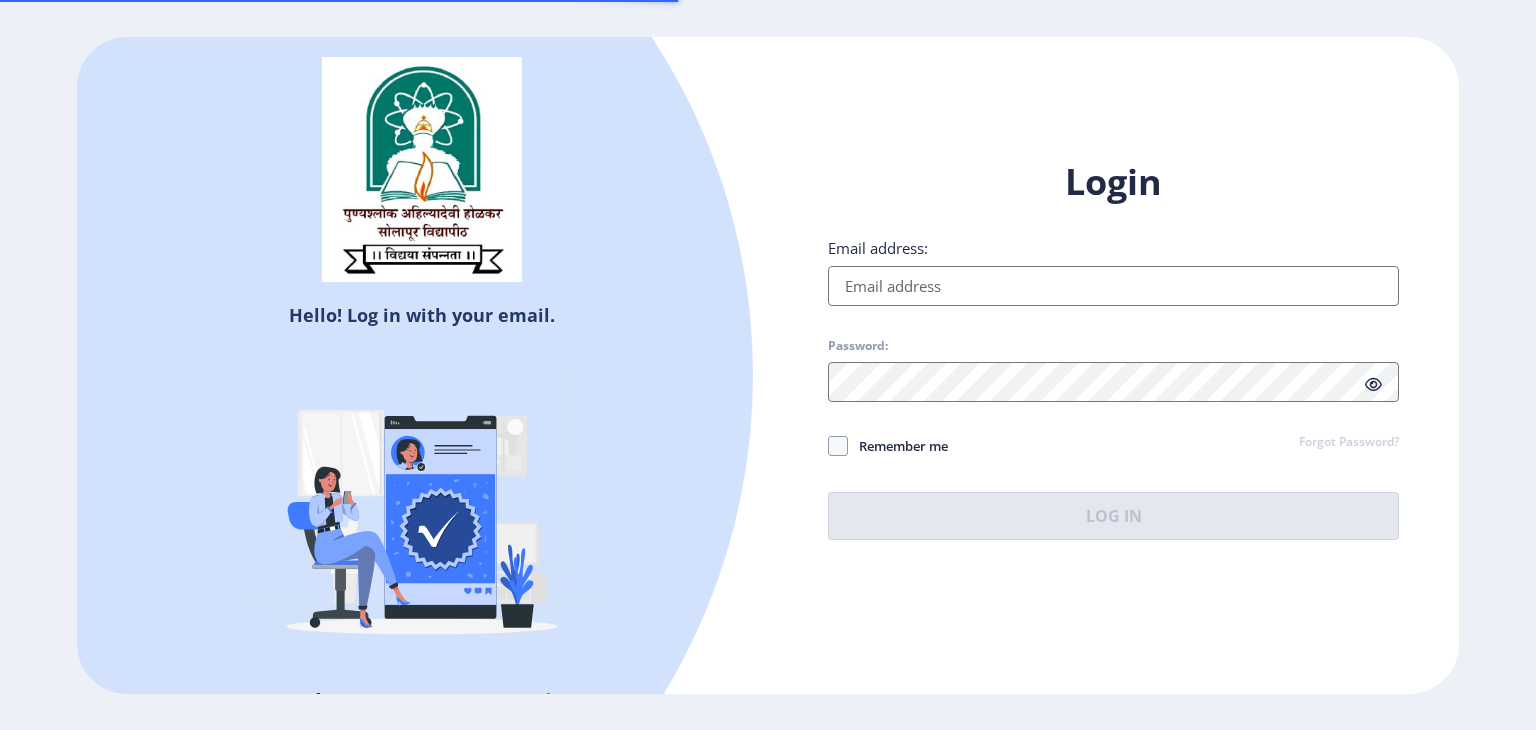 scroll, scrollTop: 0, scrollLeft: 0, axis: both 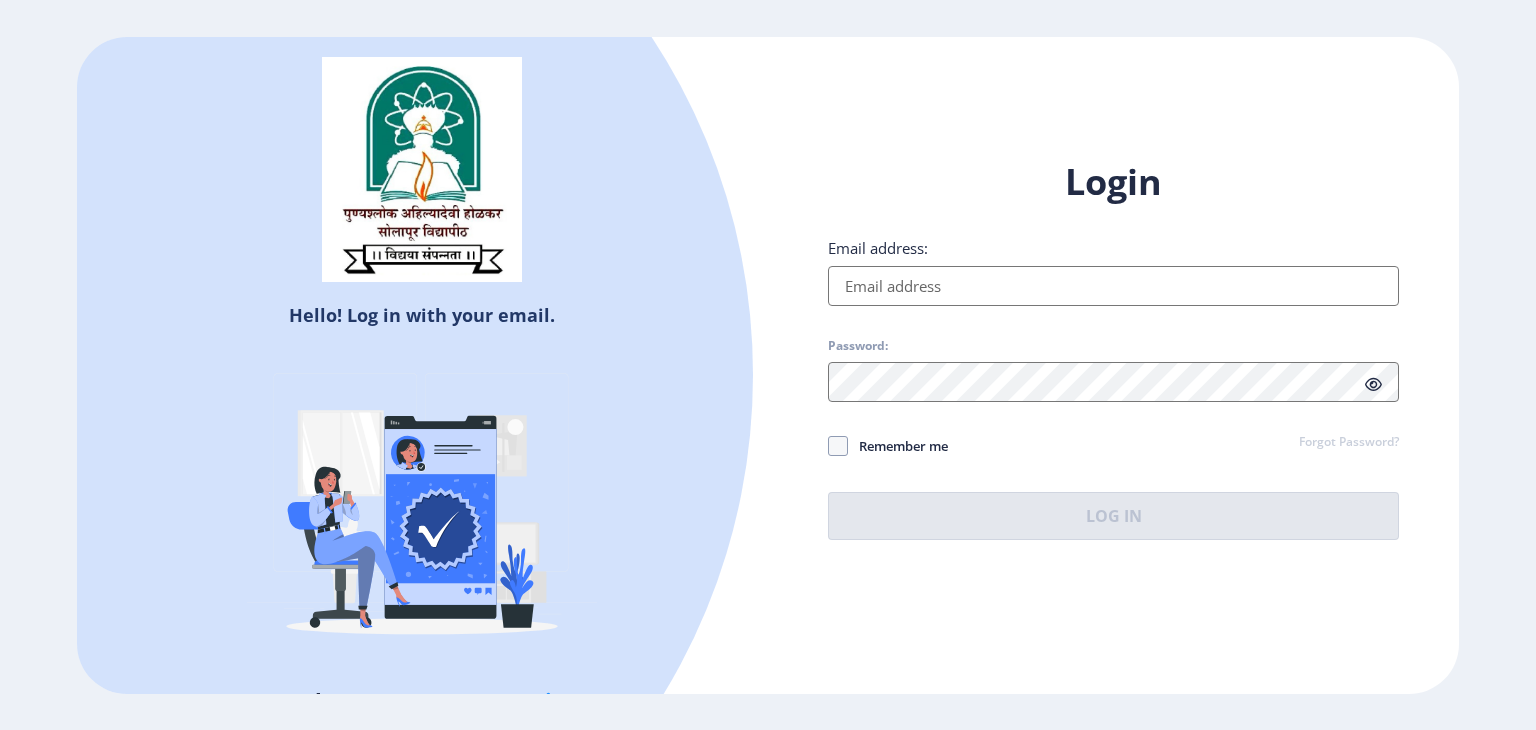 select 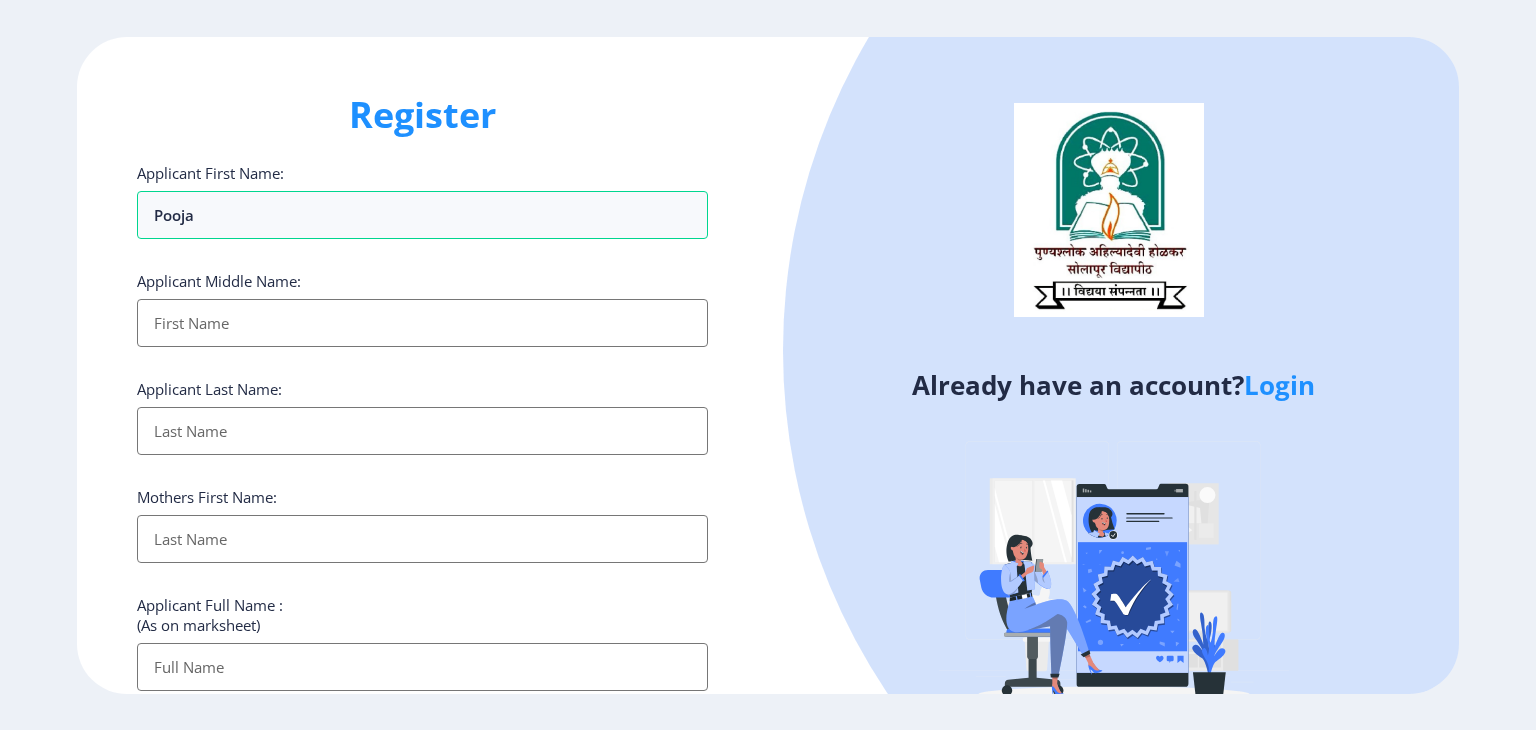 type on "Pooja" 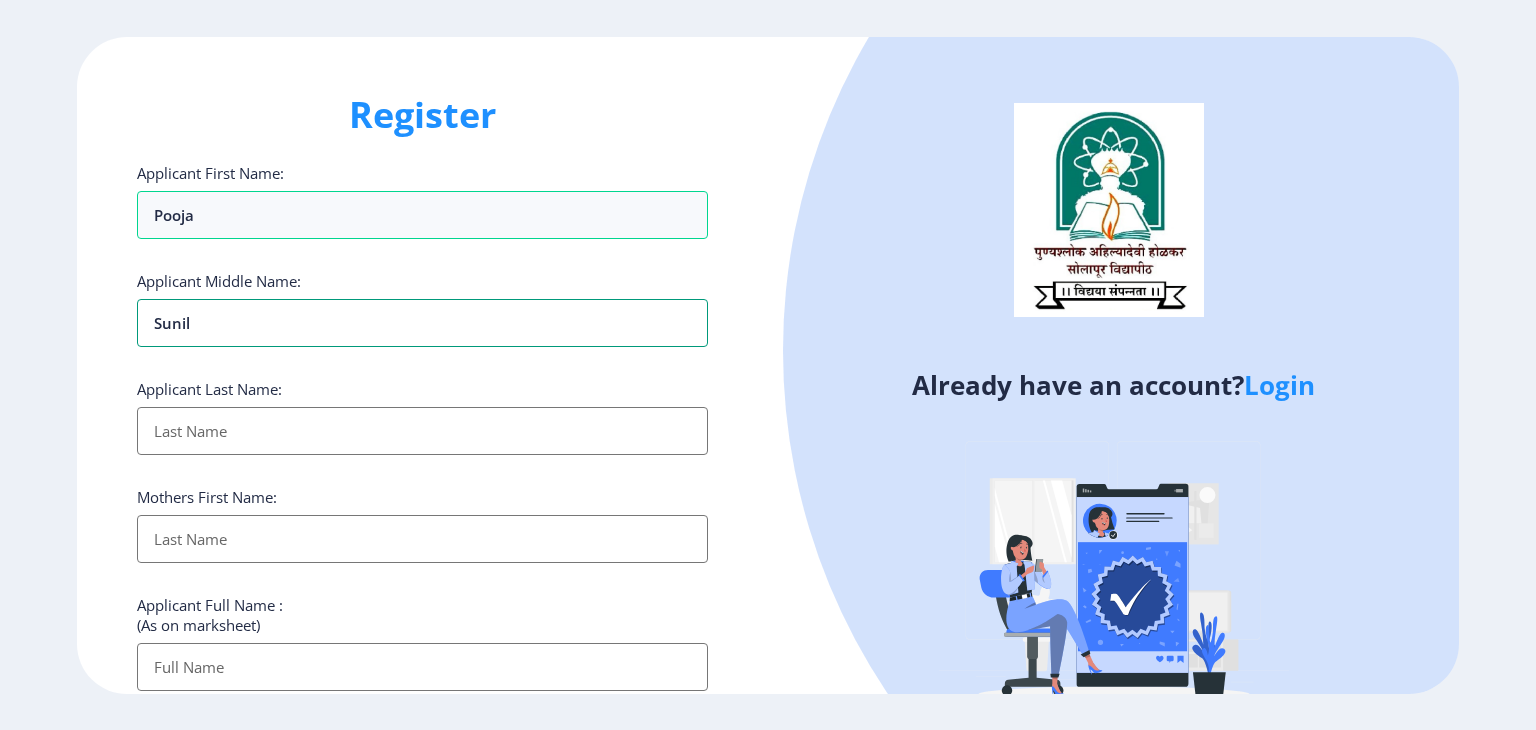 type on "Sunil" 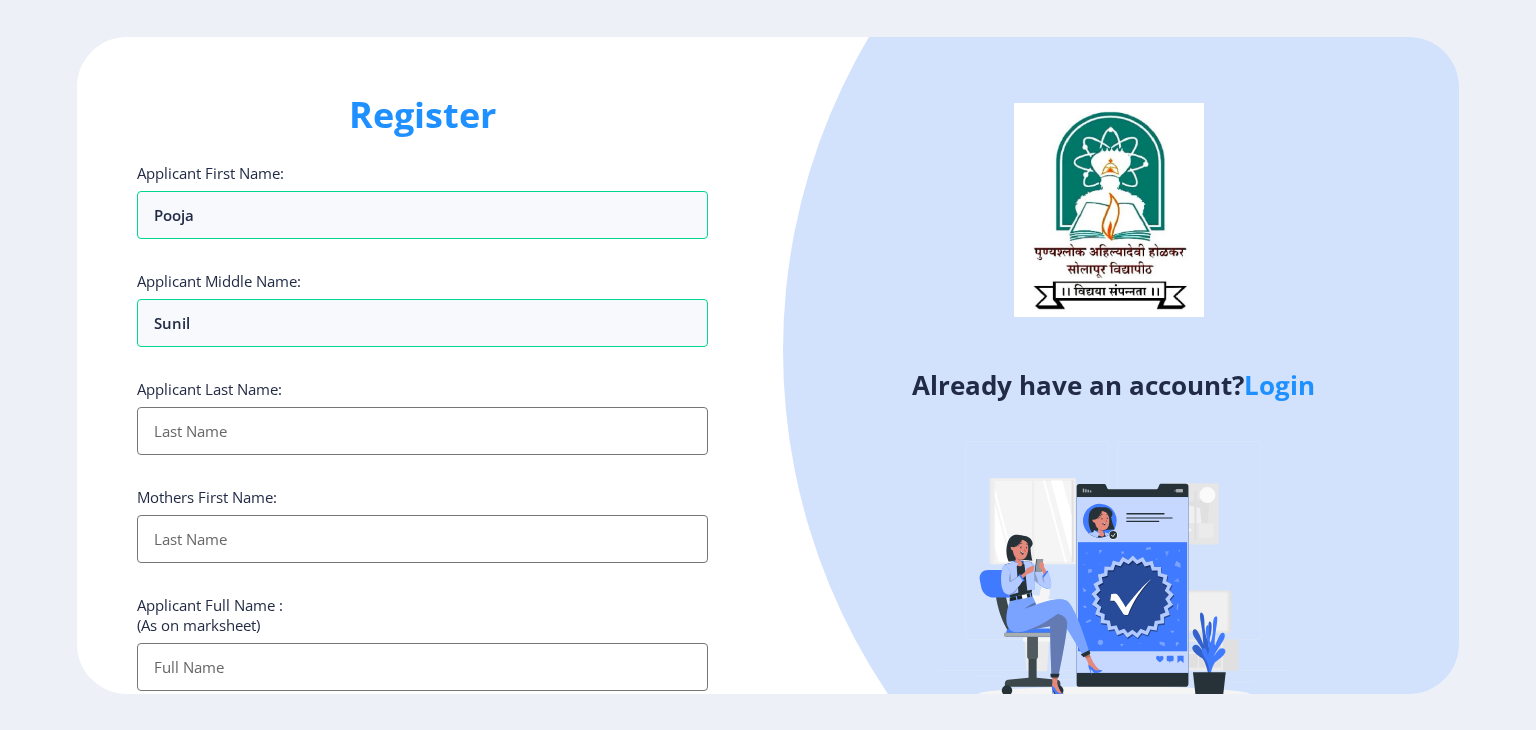 click on "Applicant First Name:" at bounding box center [422, 431] 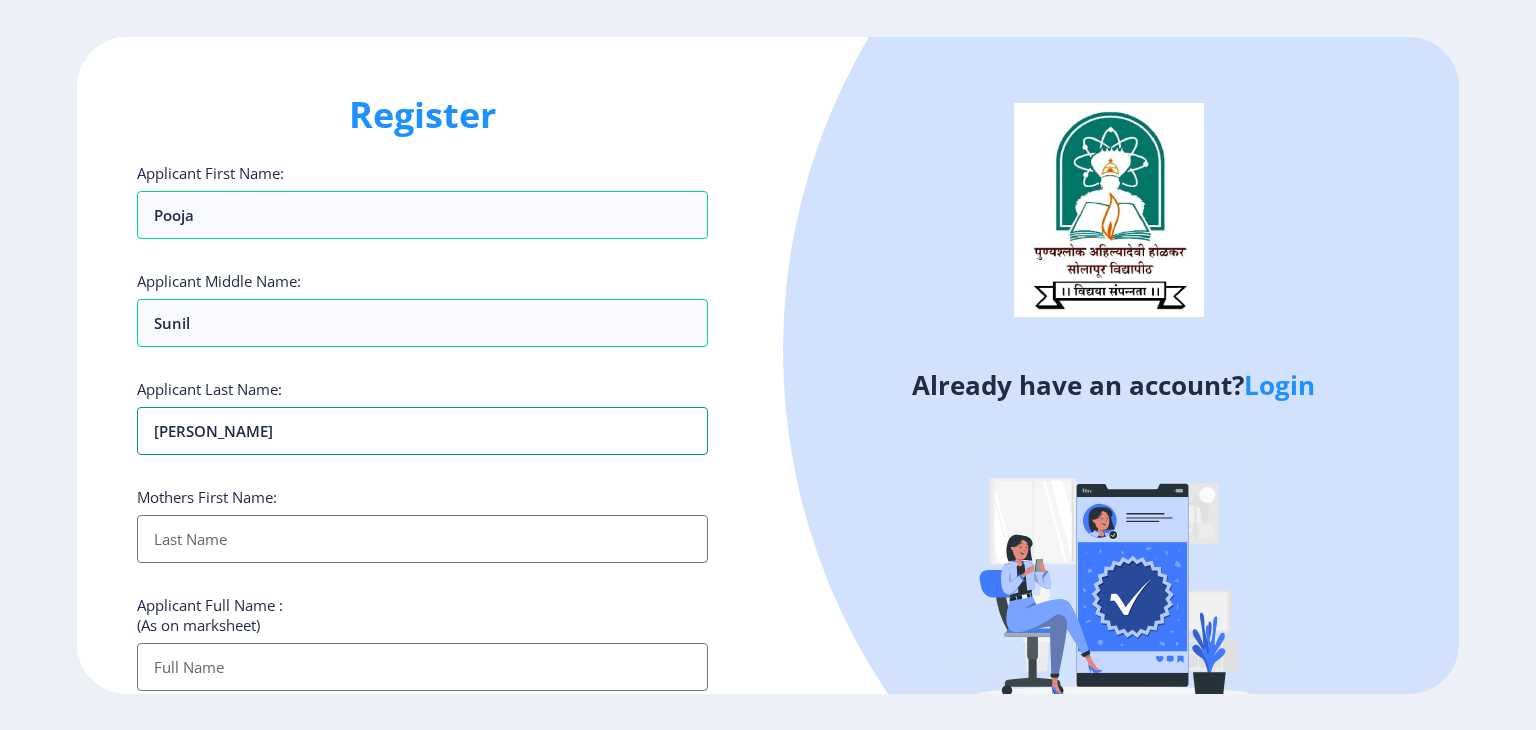 type on "[PERSON_NAME]" 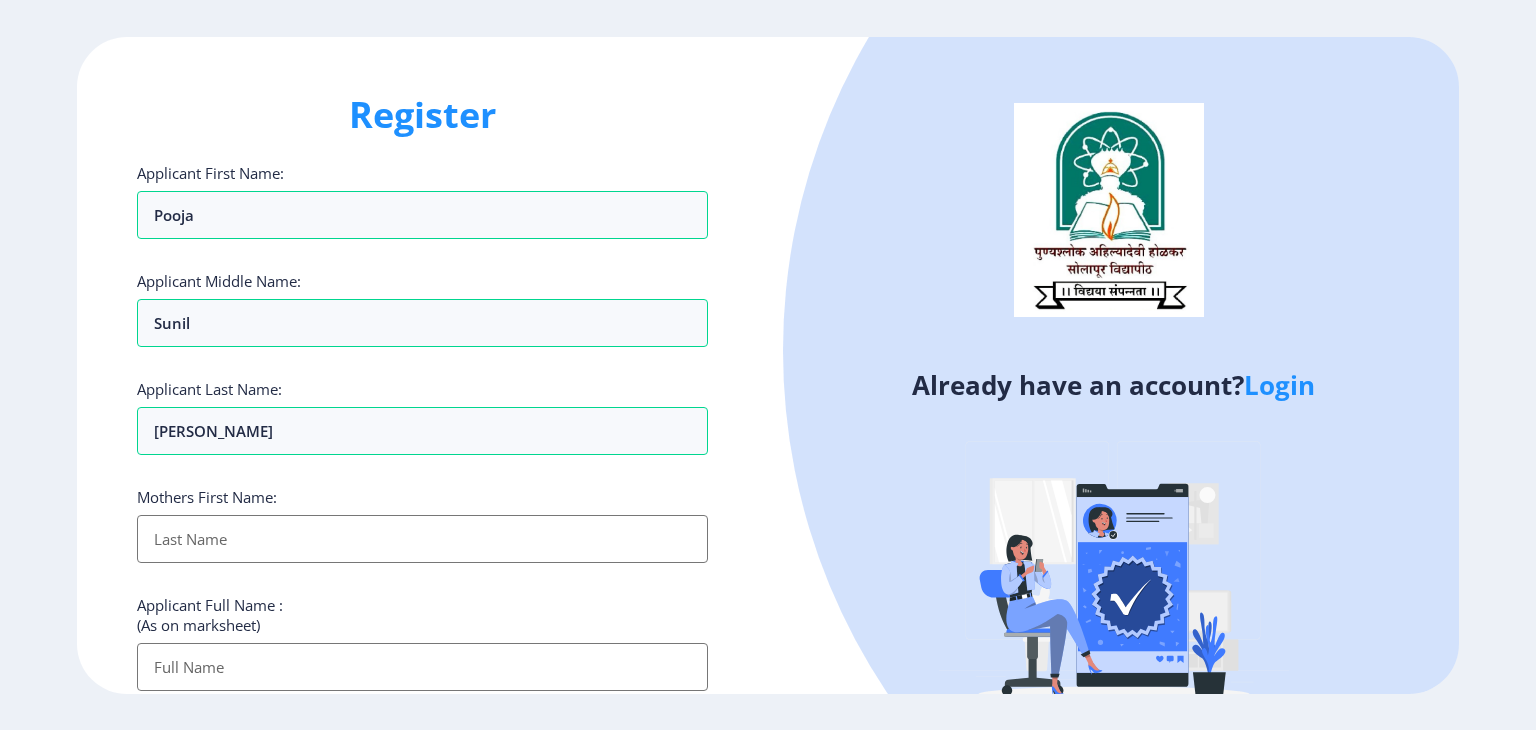click on "Applicant First Name:" at bounding box center (422, 539) 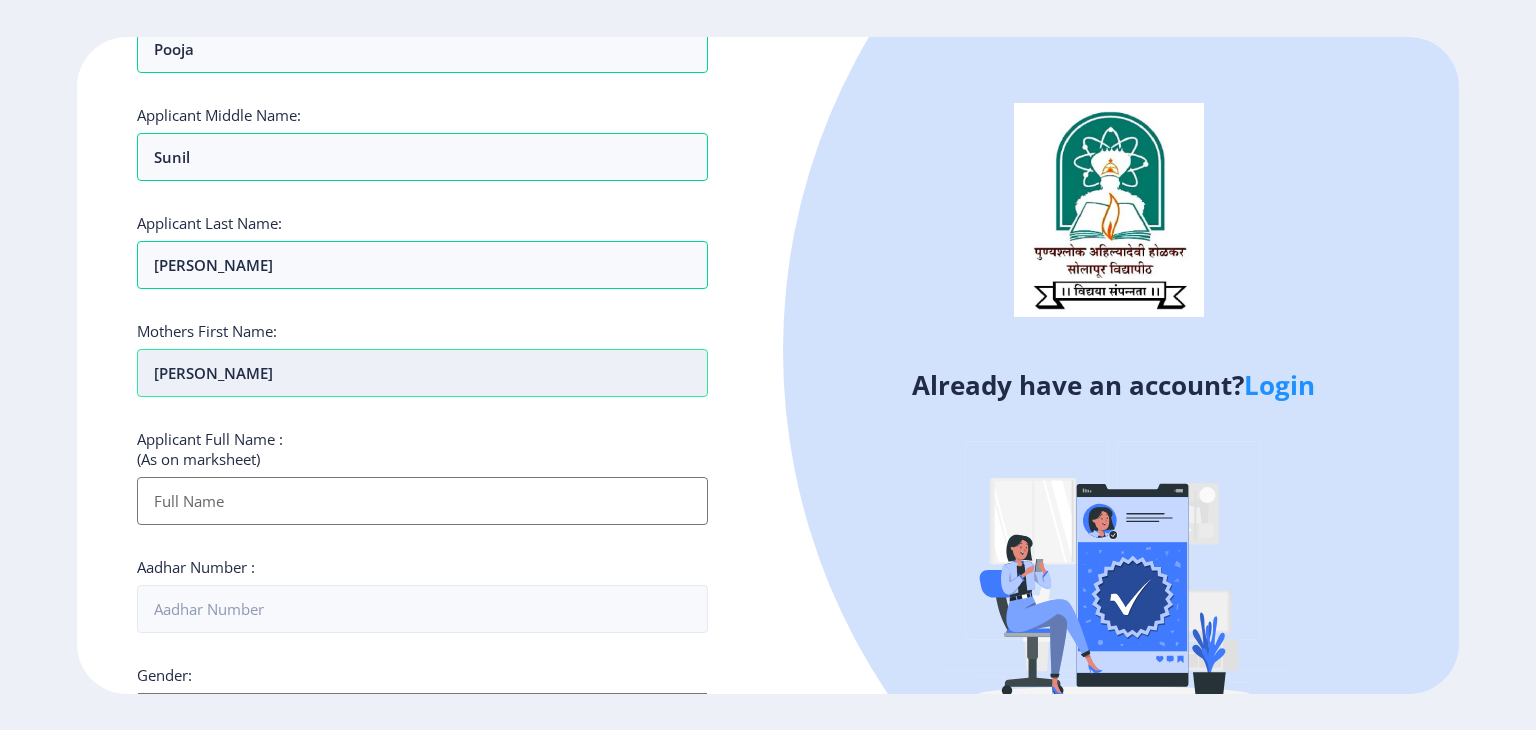 scroll, scrollTop: 168, scrollLeft: 0, axis: vertical 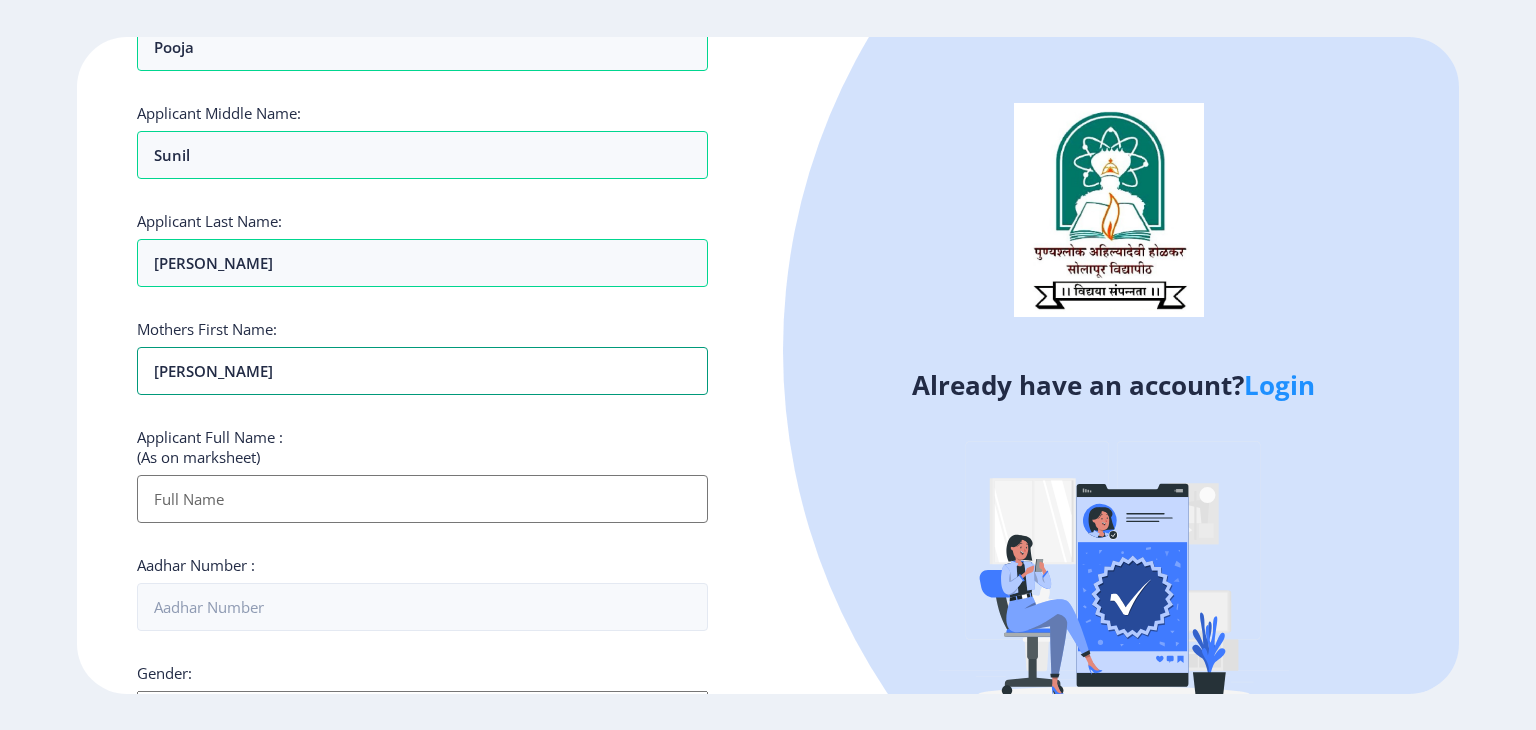 type on "[PERSON_NAME]" 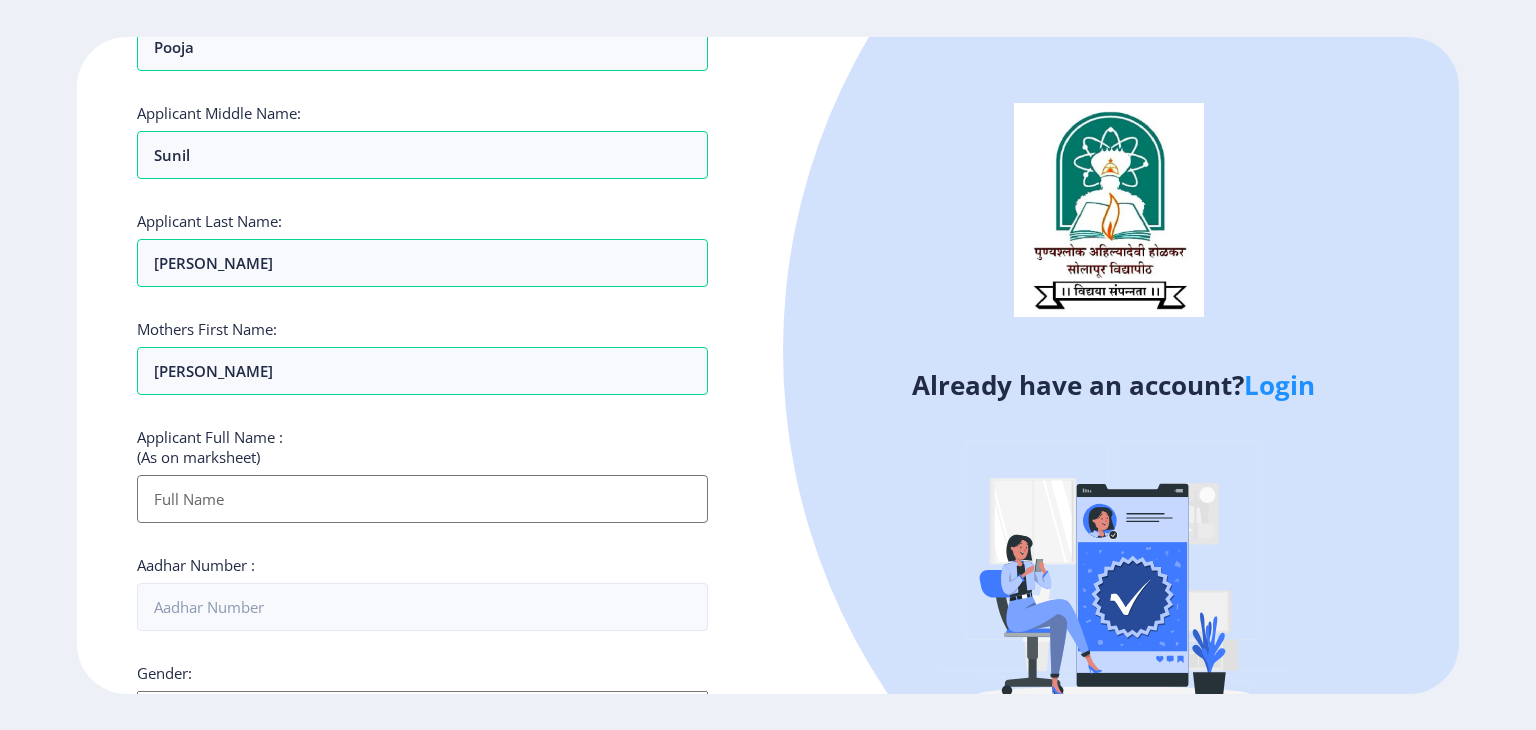 click on "Applicant First Name:" at bounding box center [422, 499] 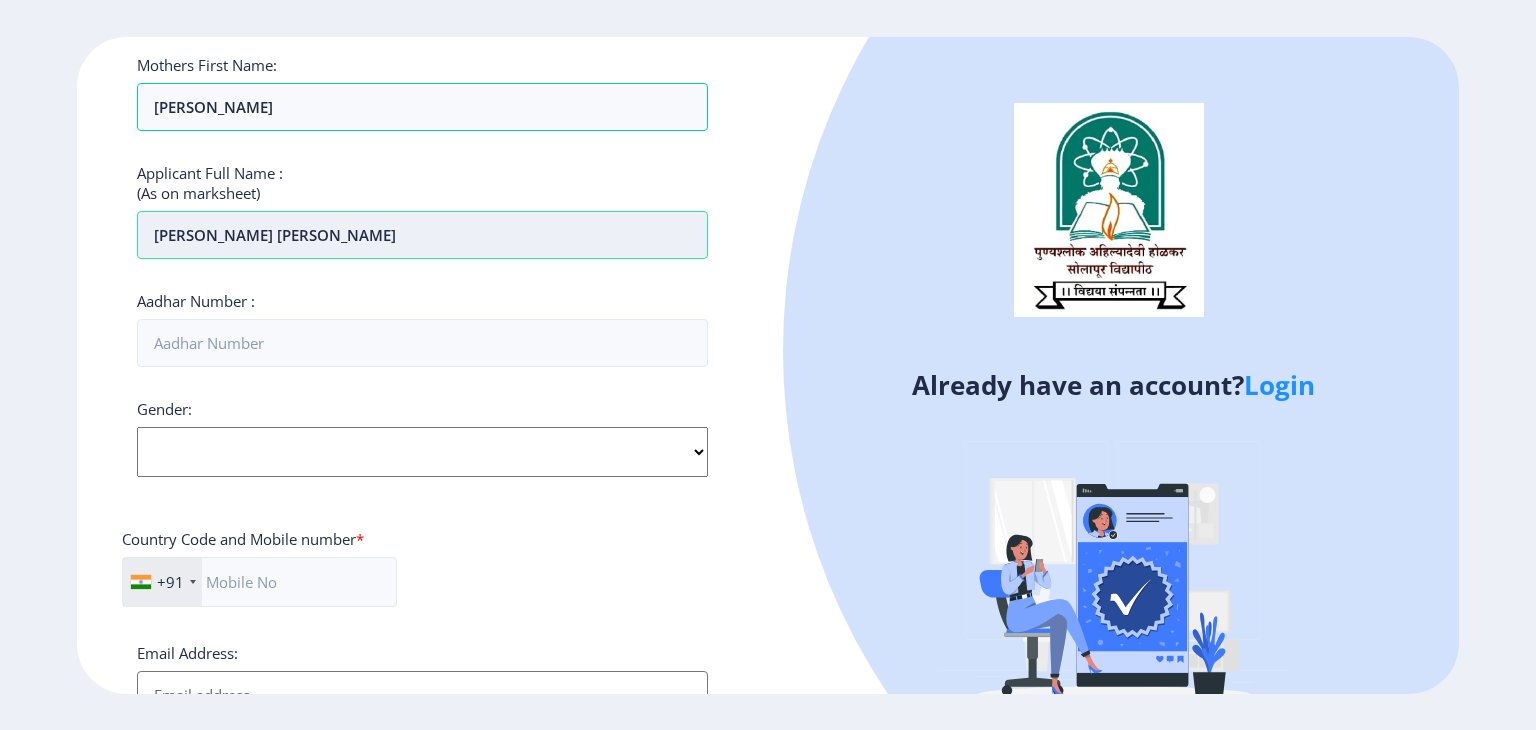 scroll, scrollTop: 439, scrollLeft: 0, axis: vertical 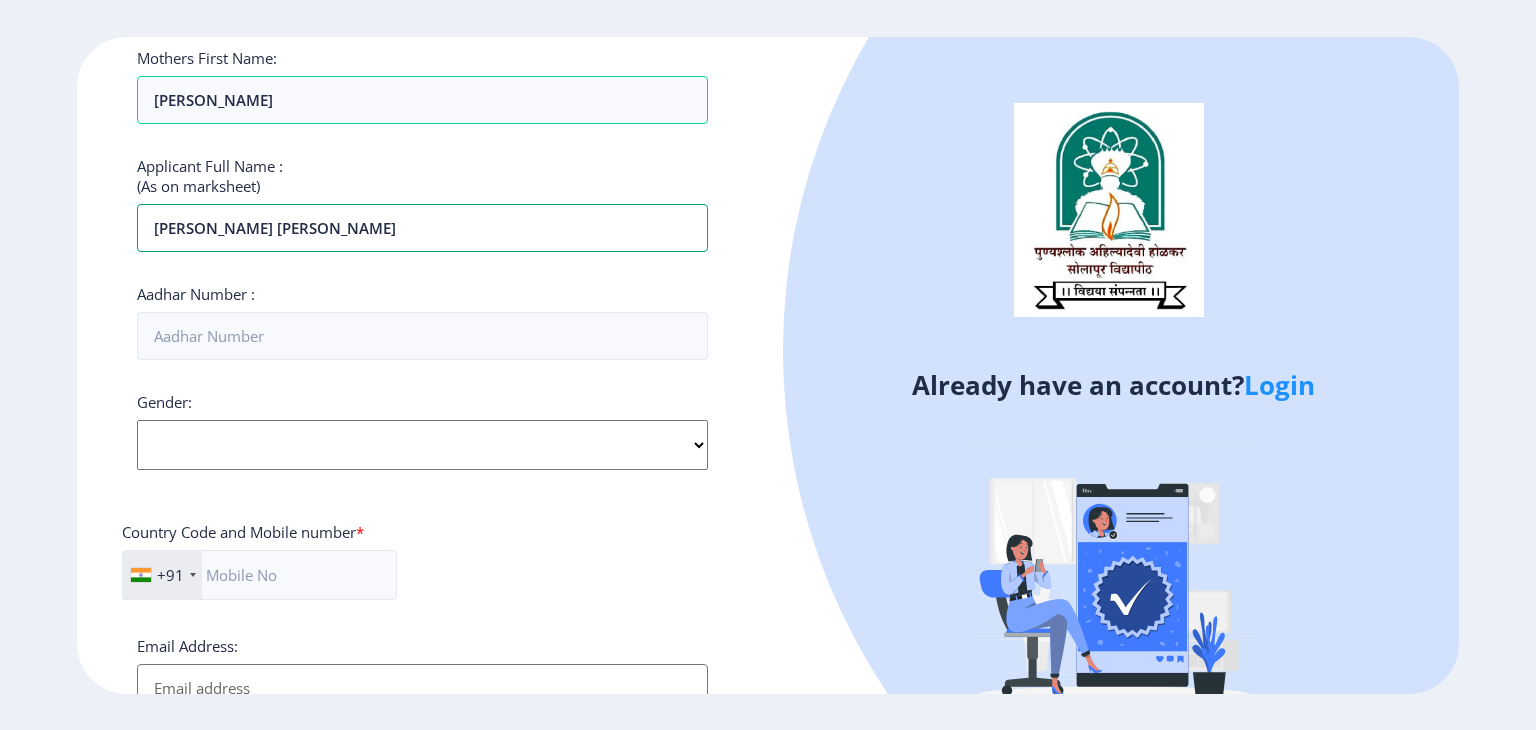 type on "[PERSON_NAME] [PERSON_NAME]" 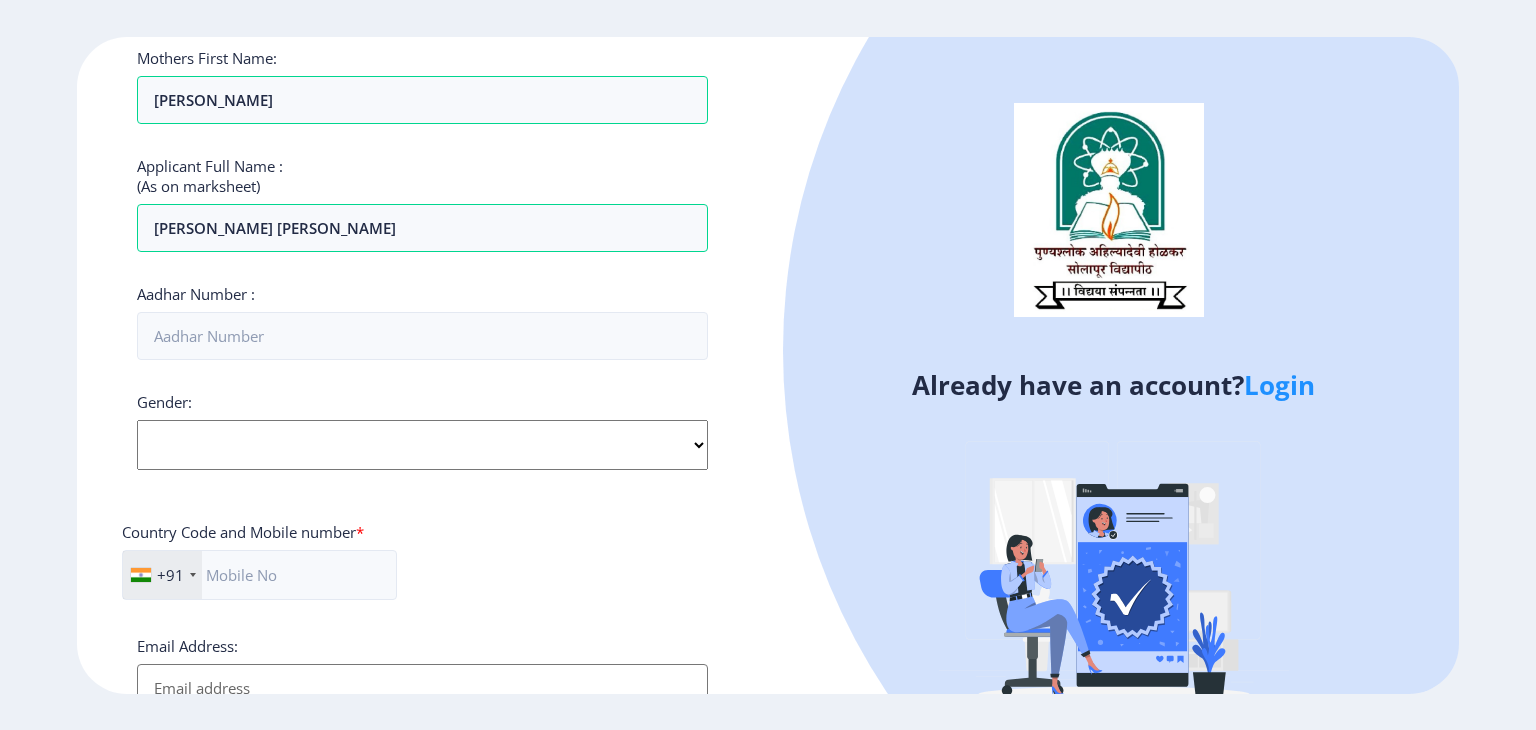 click on "Select Gender [DEMOGRAPHIC_DATA] [DEMOGRAPHIC_DATA] Other" 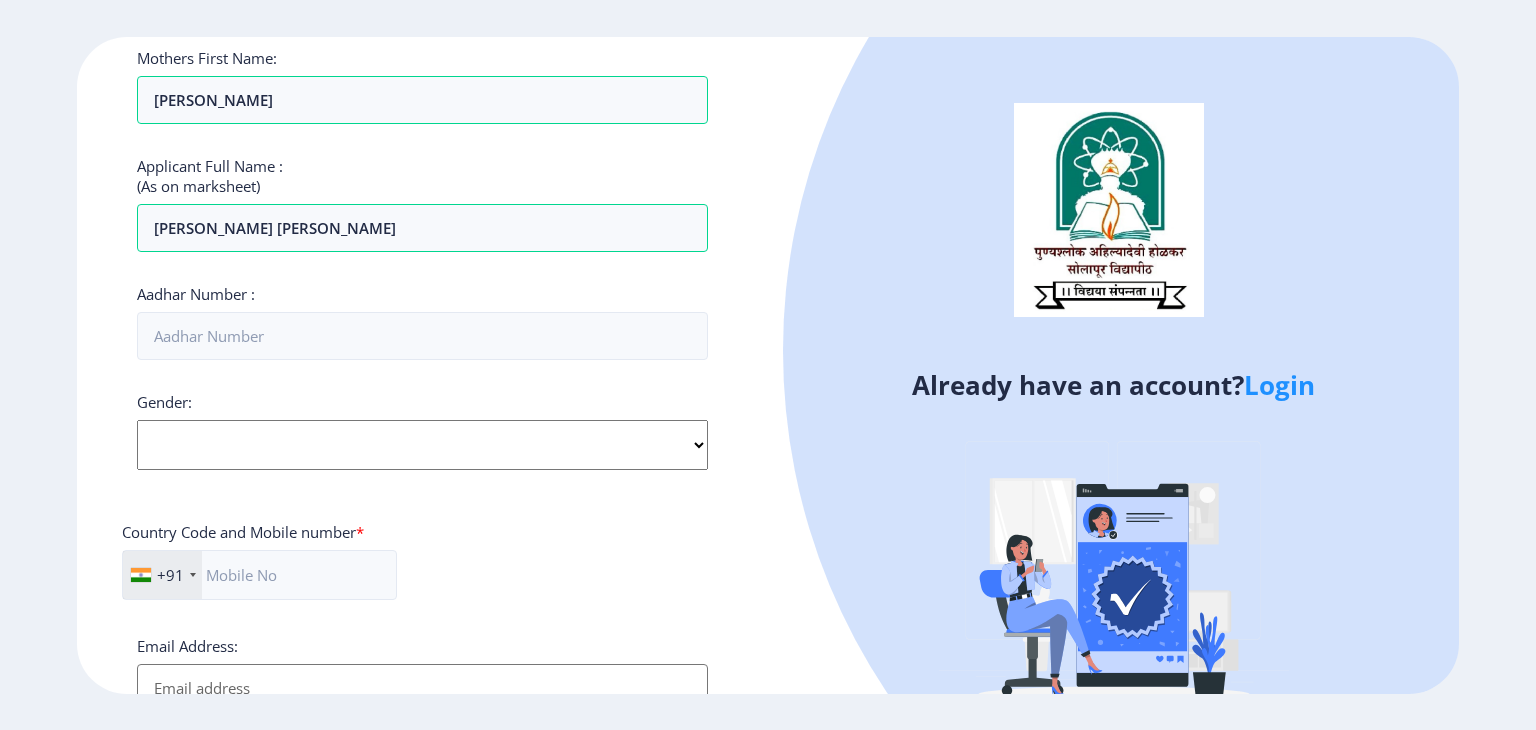 select on "[DEMOGRAPHIC_DATA]" 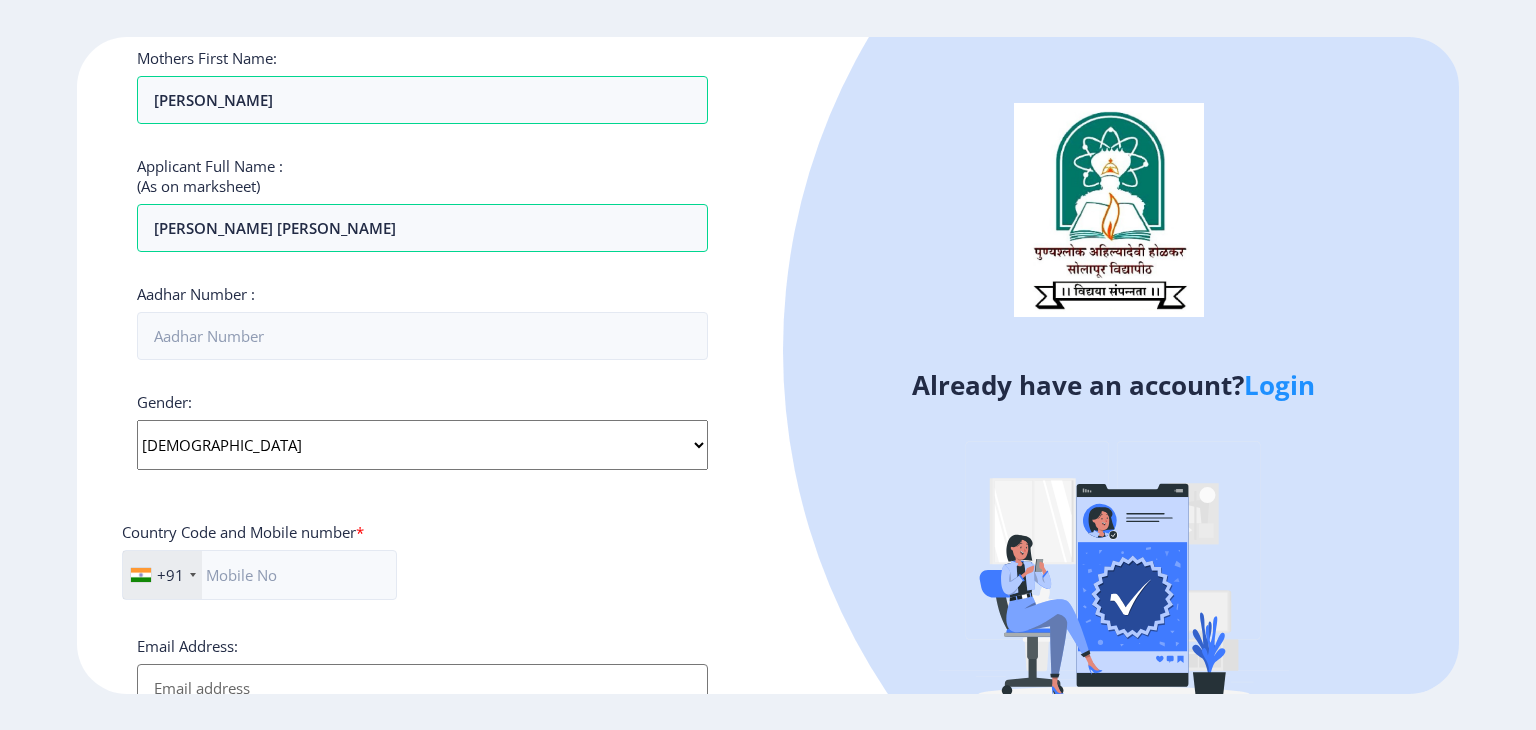 click on "Select Gender [DEMOGRAPHIC_DATA] [DEMOGRAPHIC_DATA] Other" 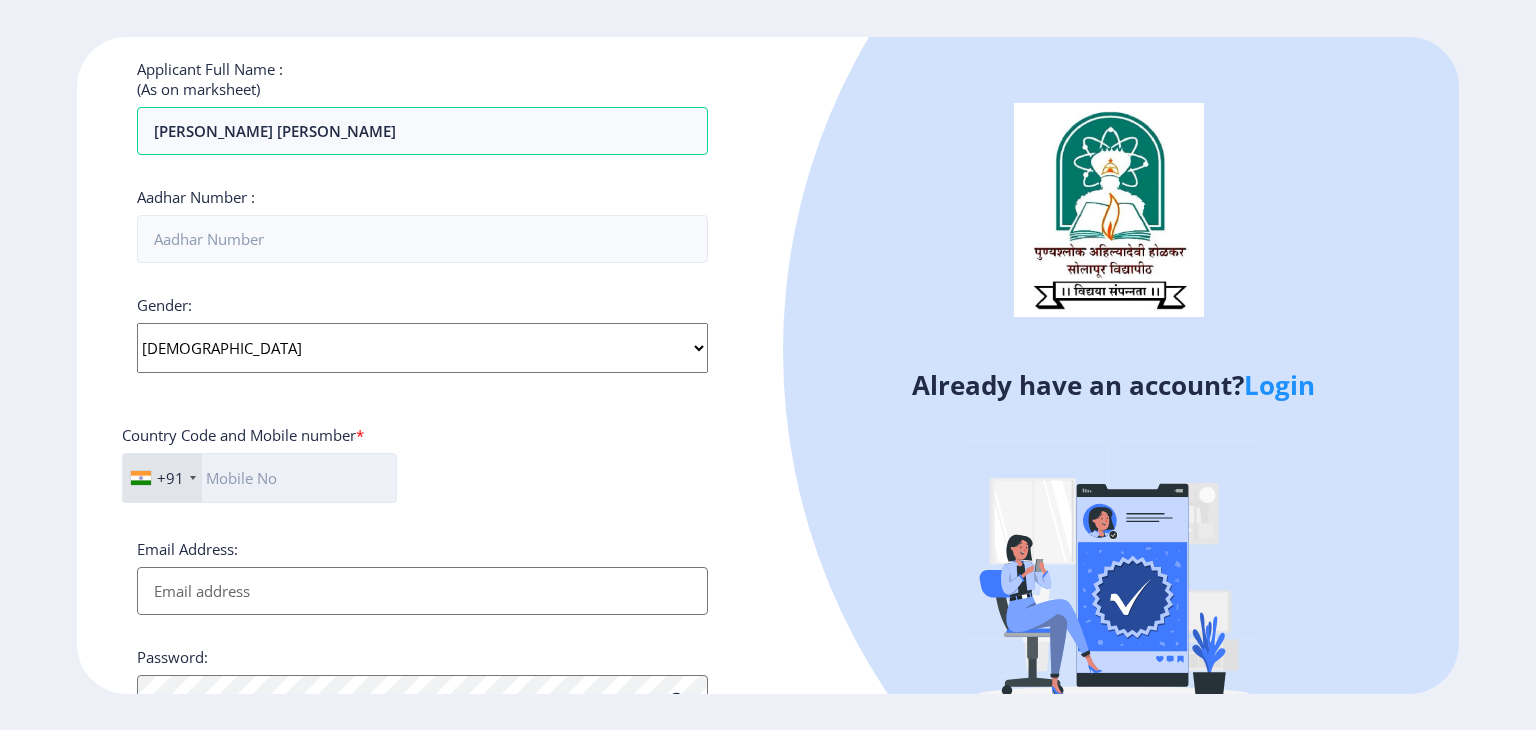 click 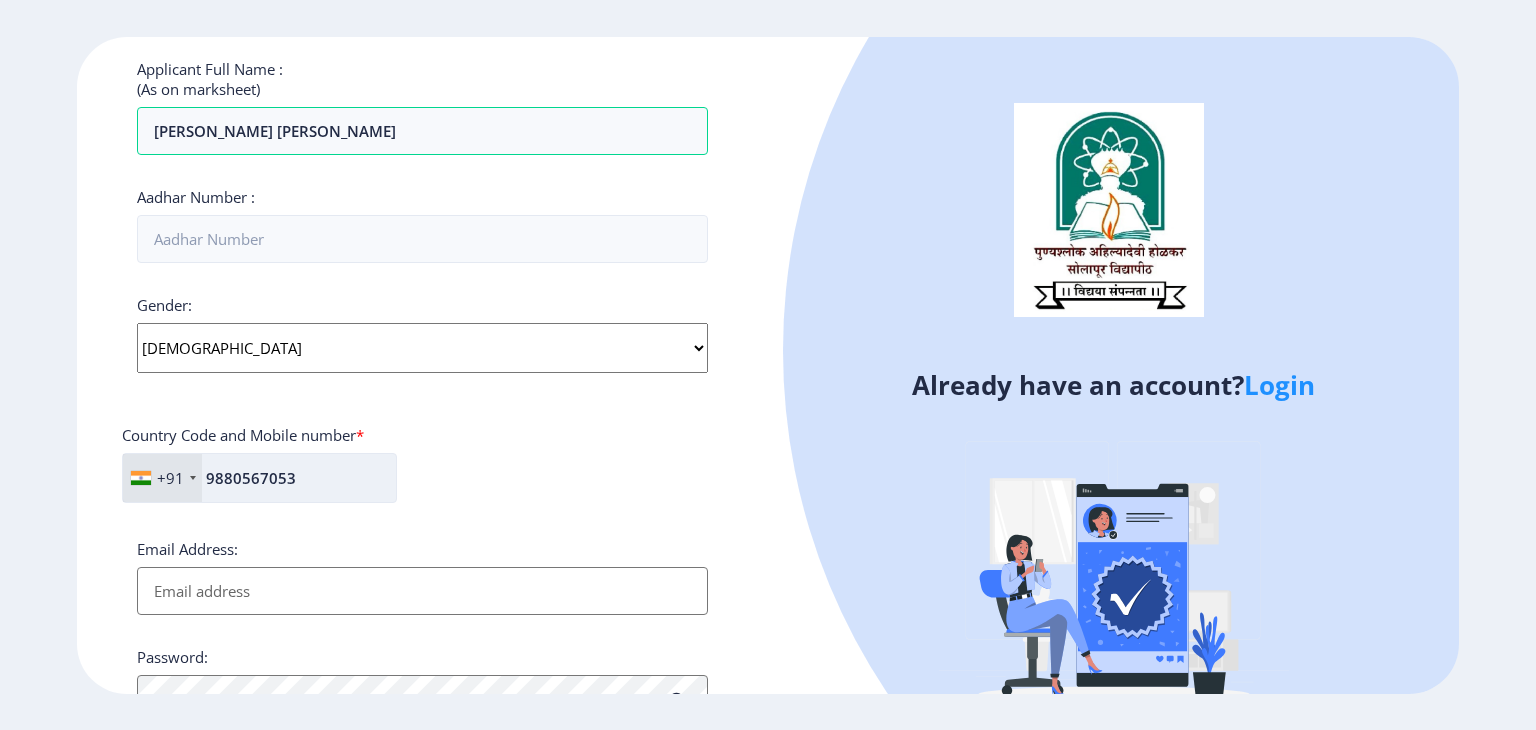 scroll, scrollTop: 732, scrollLeft: 0, axis: vertical 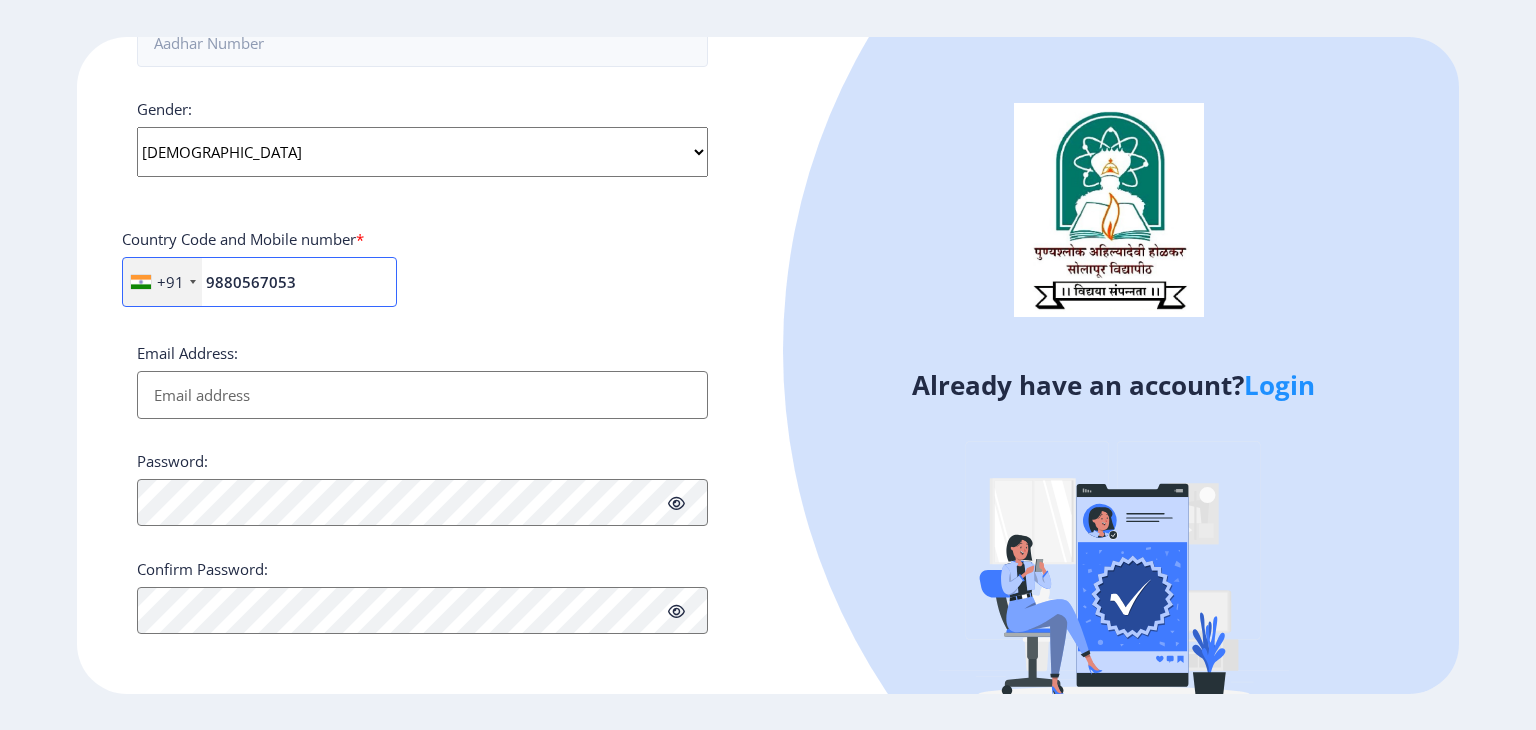 type on "9880567053" 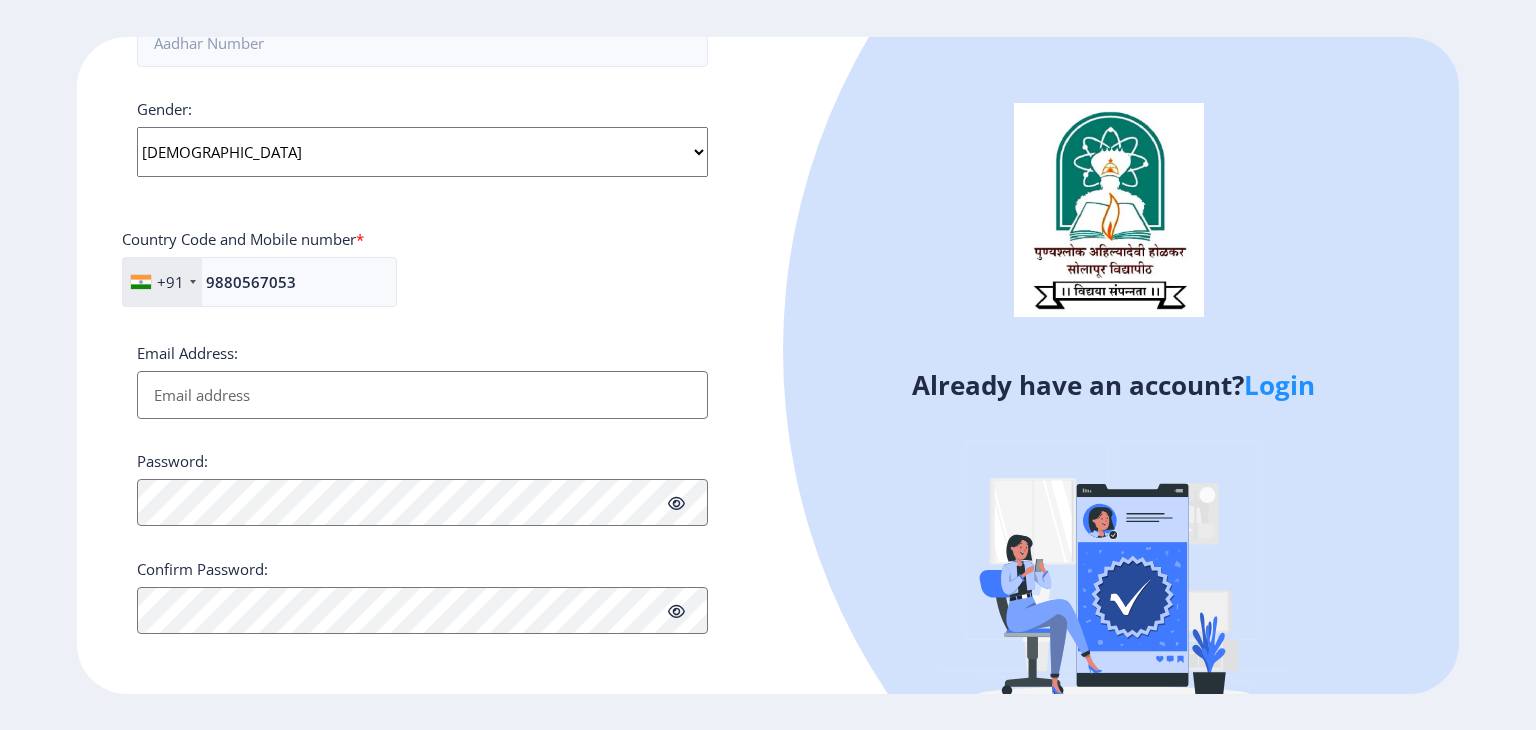 click on "Email Address:" at bounding box center (422, 395) 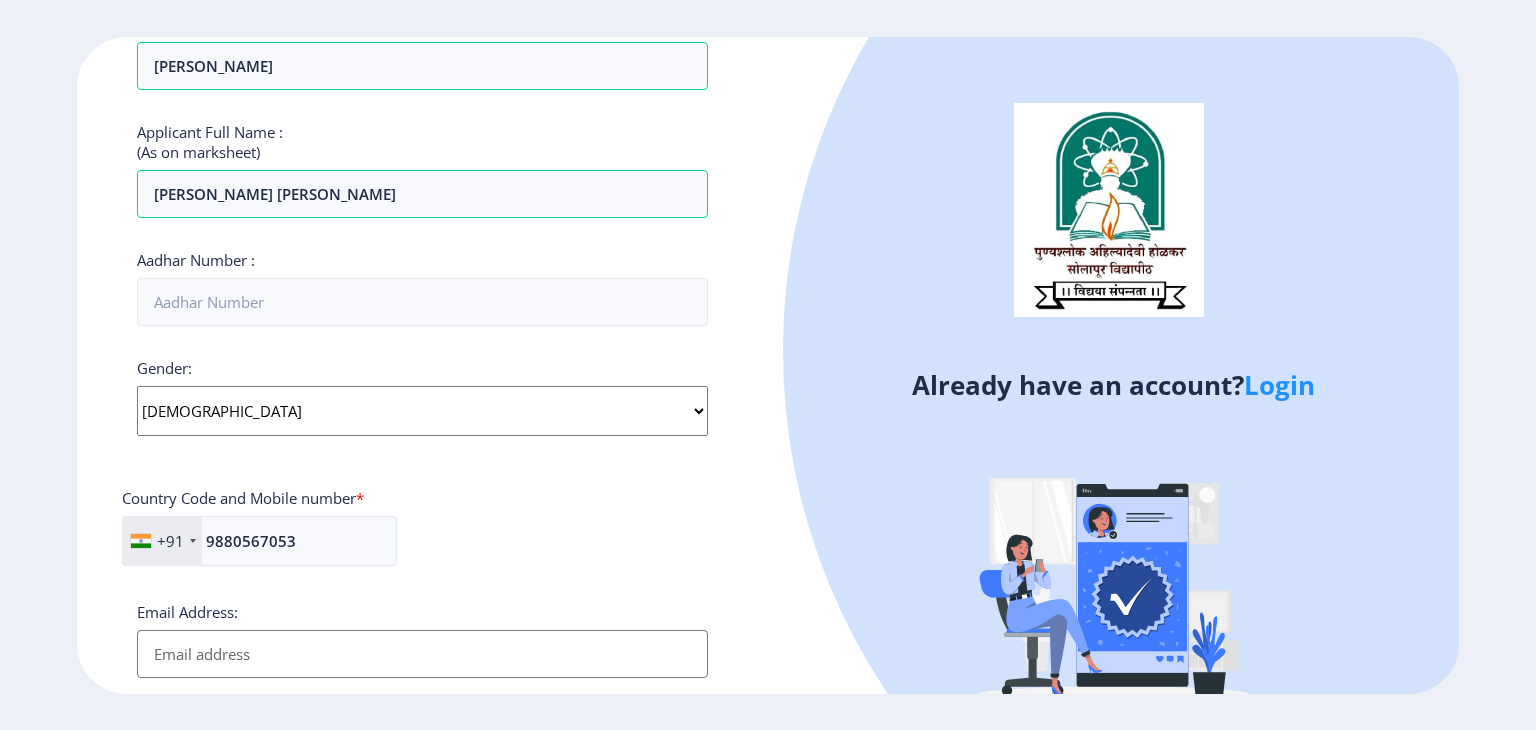 scroll, scrollTop: 472, scrollLeft: 0, axis: vertical 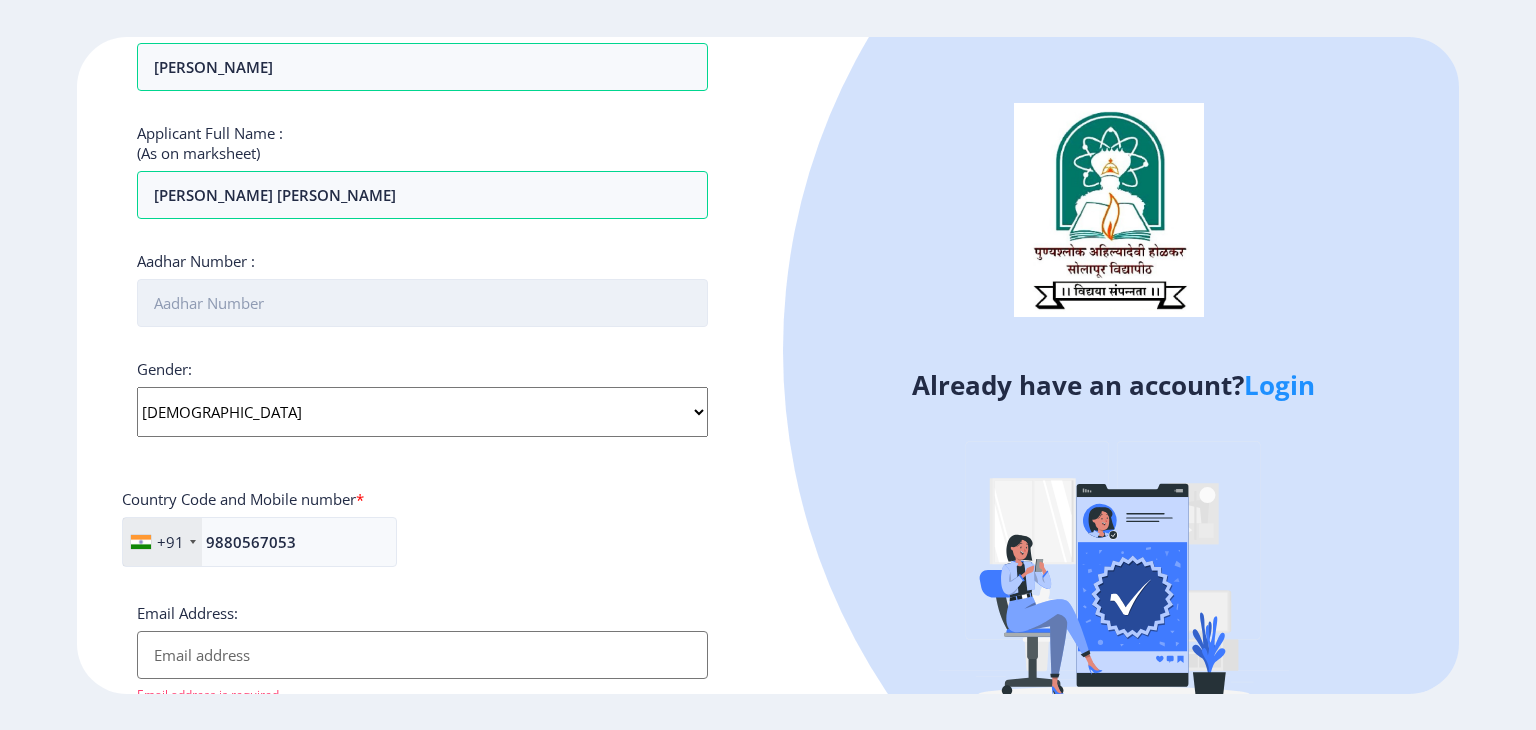 click on "Aadhar Number :" at bounding box center (422, 303) 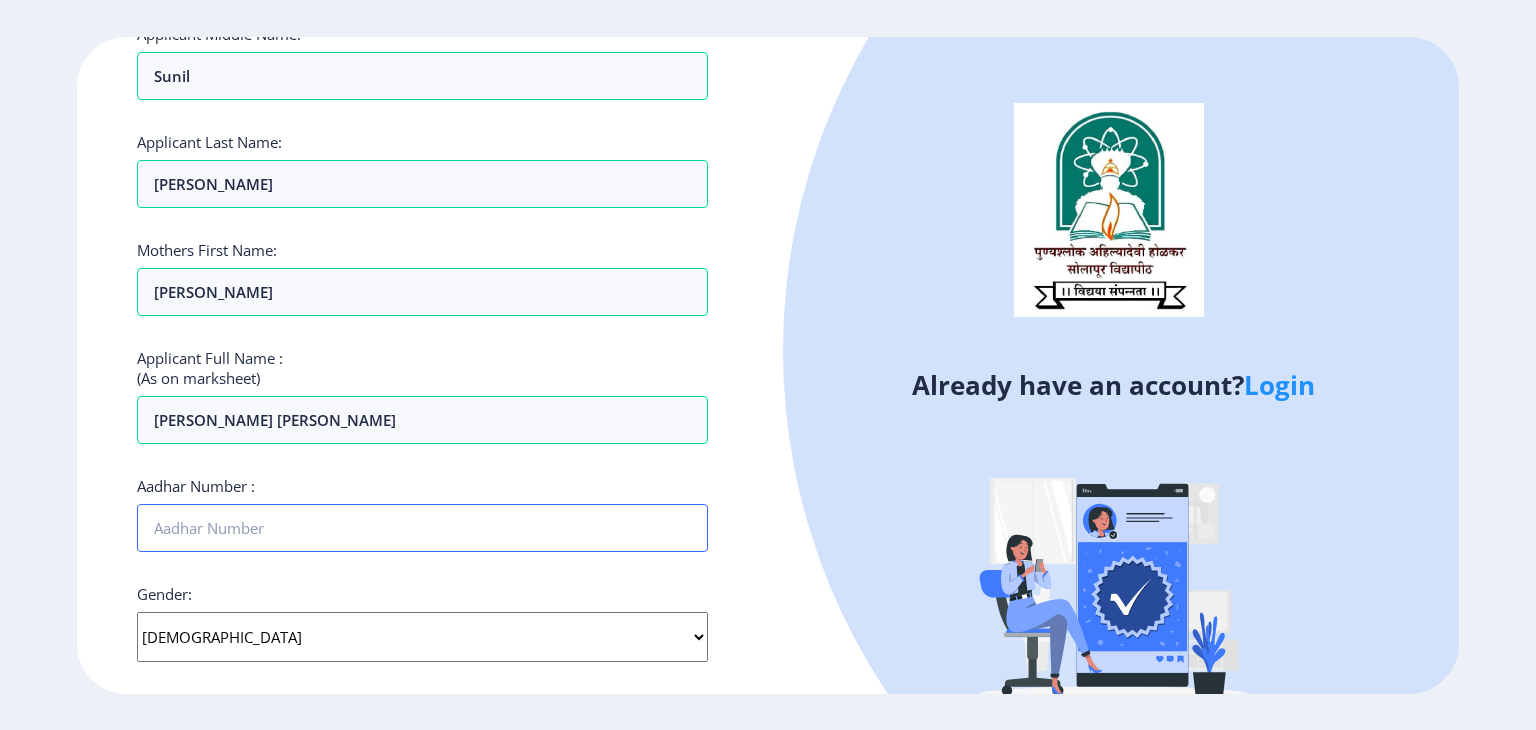 scroll, scrollTop: 236, scrollLeft: 0, axis: vertical 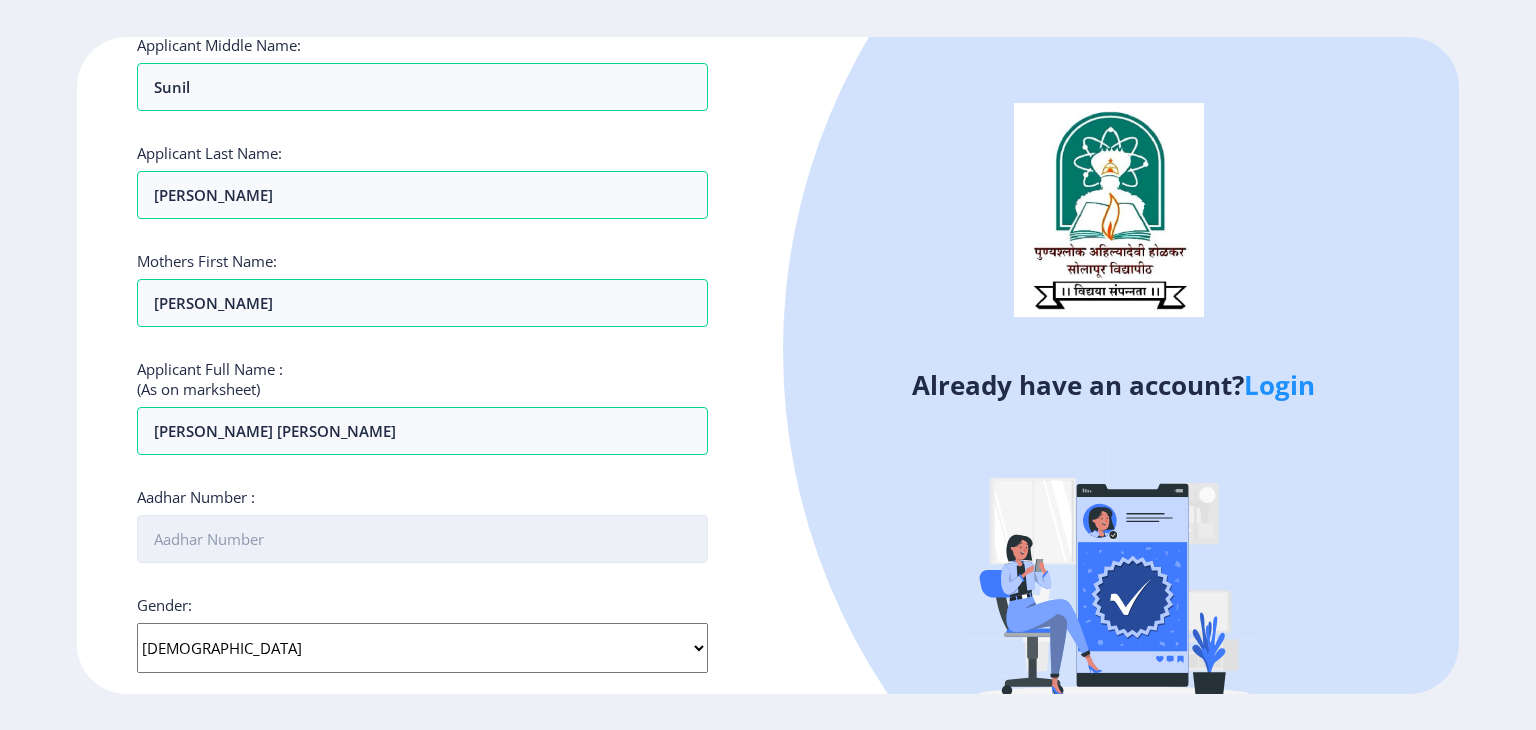 click on "Aadhar Number :" at bounding box center (422, 539) 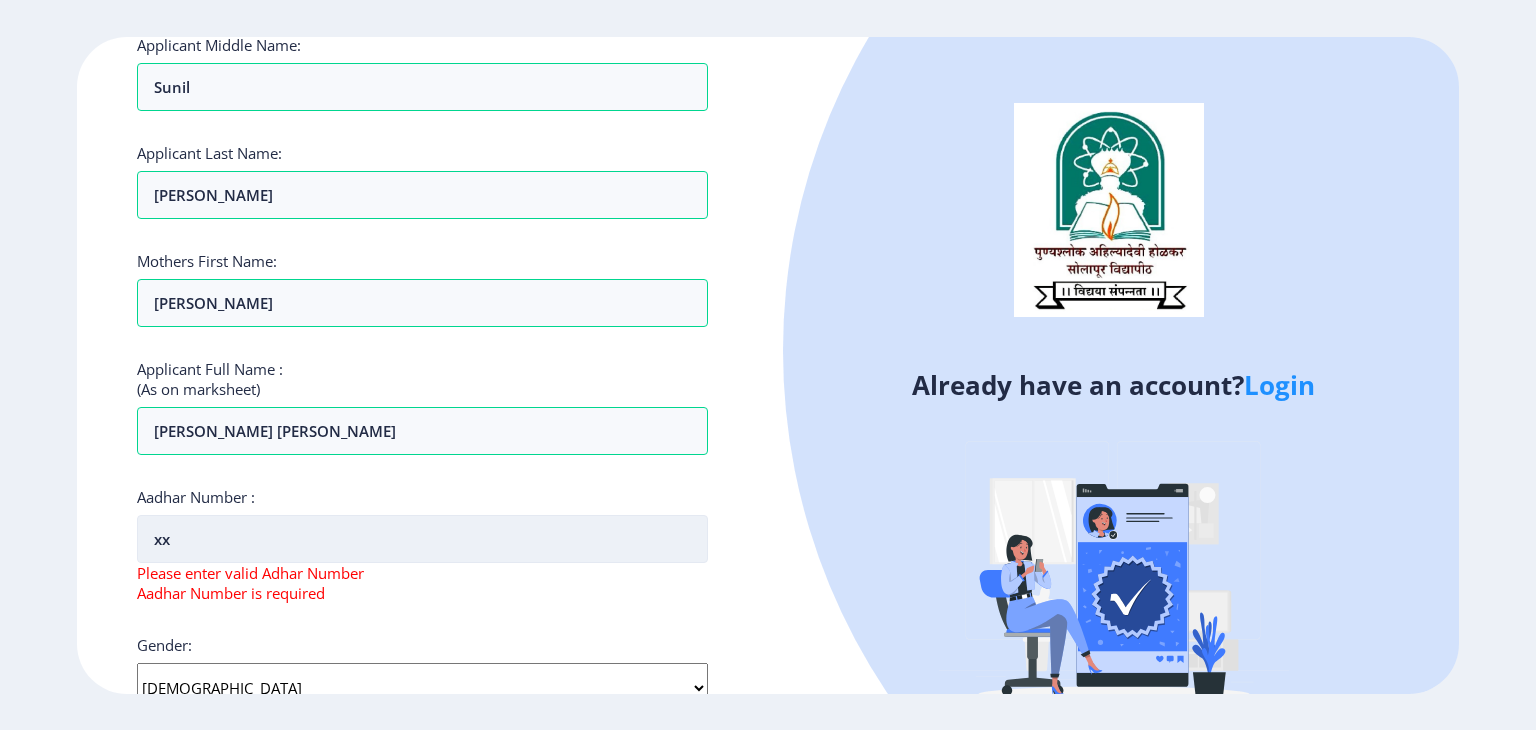 type on "x" 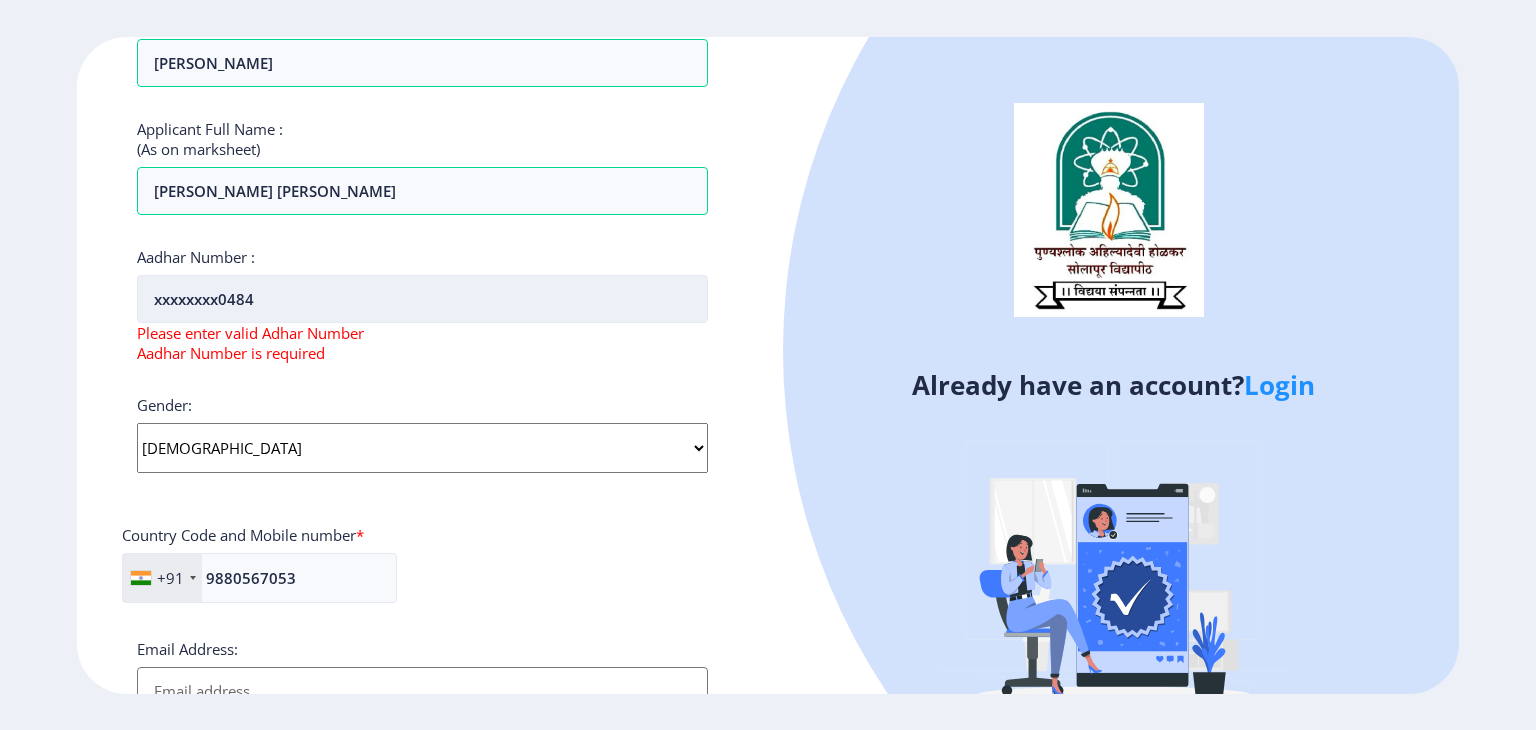 scroll, scrollTop: 481, scrollLeft: 0, axis: vertical 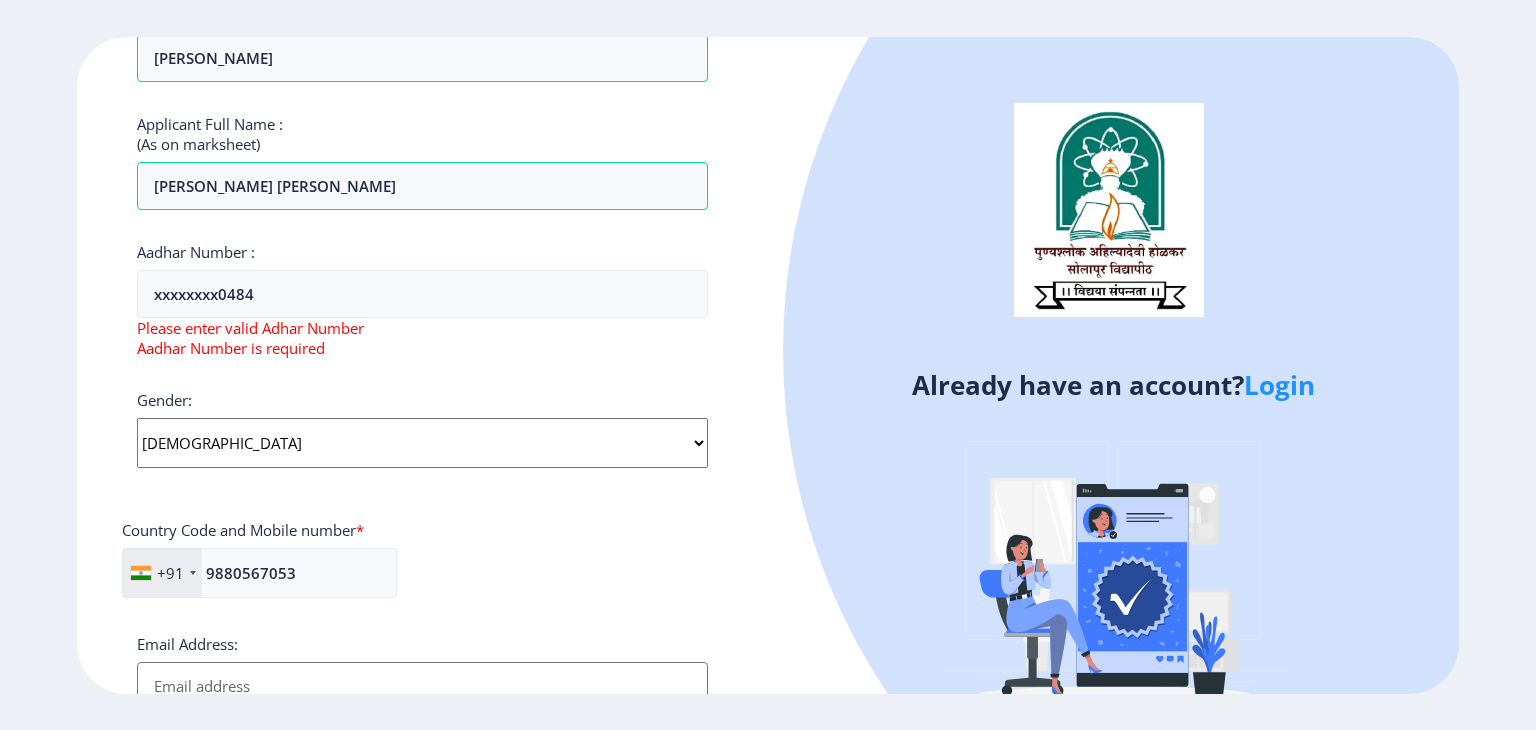 click on "Select Gender [DEMOGRAPHIC_DATA] [DEMOGRAPHIC_DATA] Other" 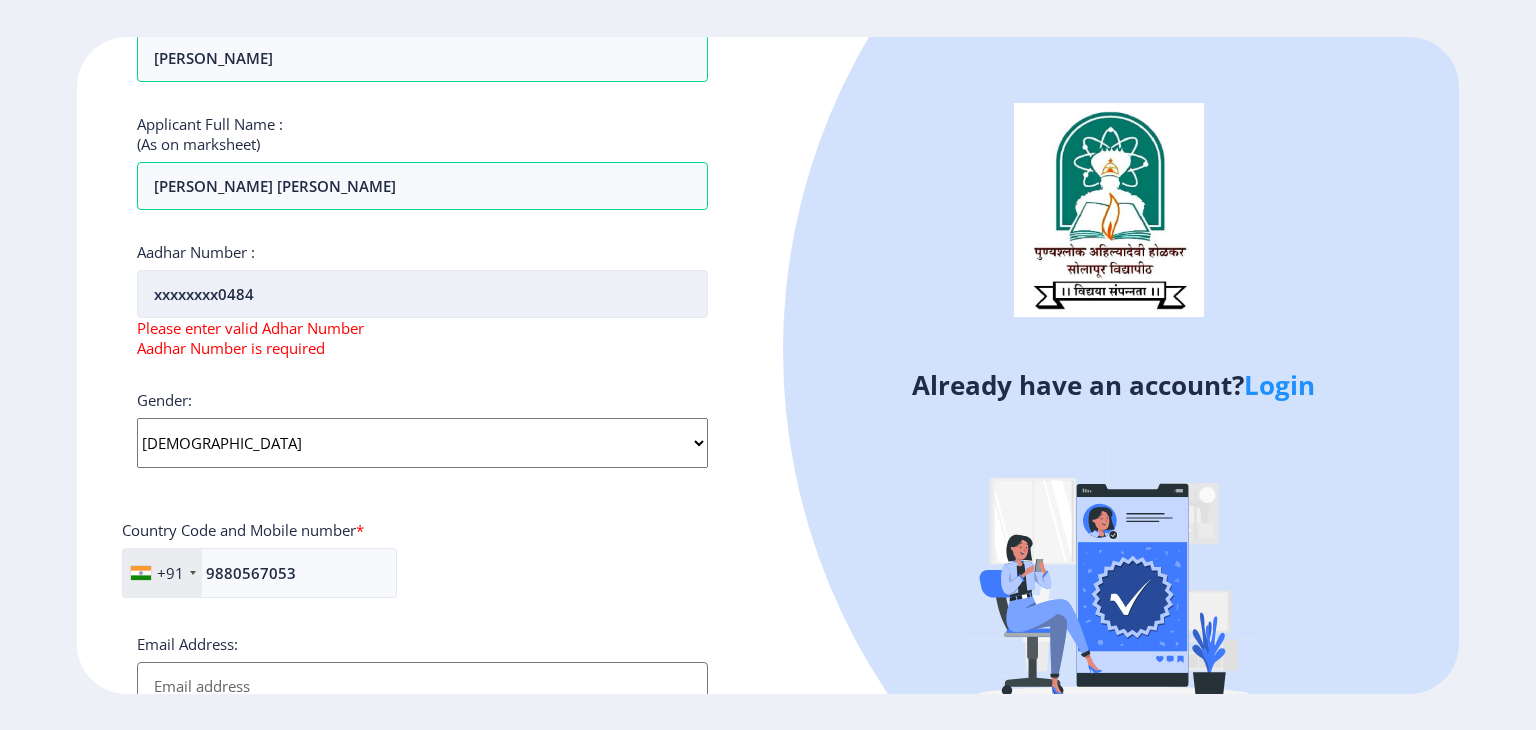 click on "xxxxxxxx0484" at bounding box center [422, 294] 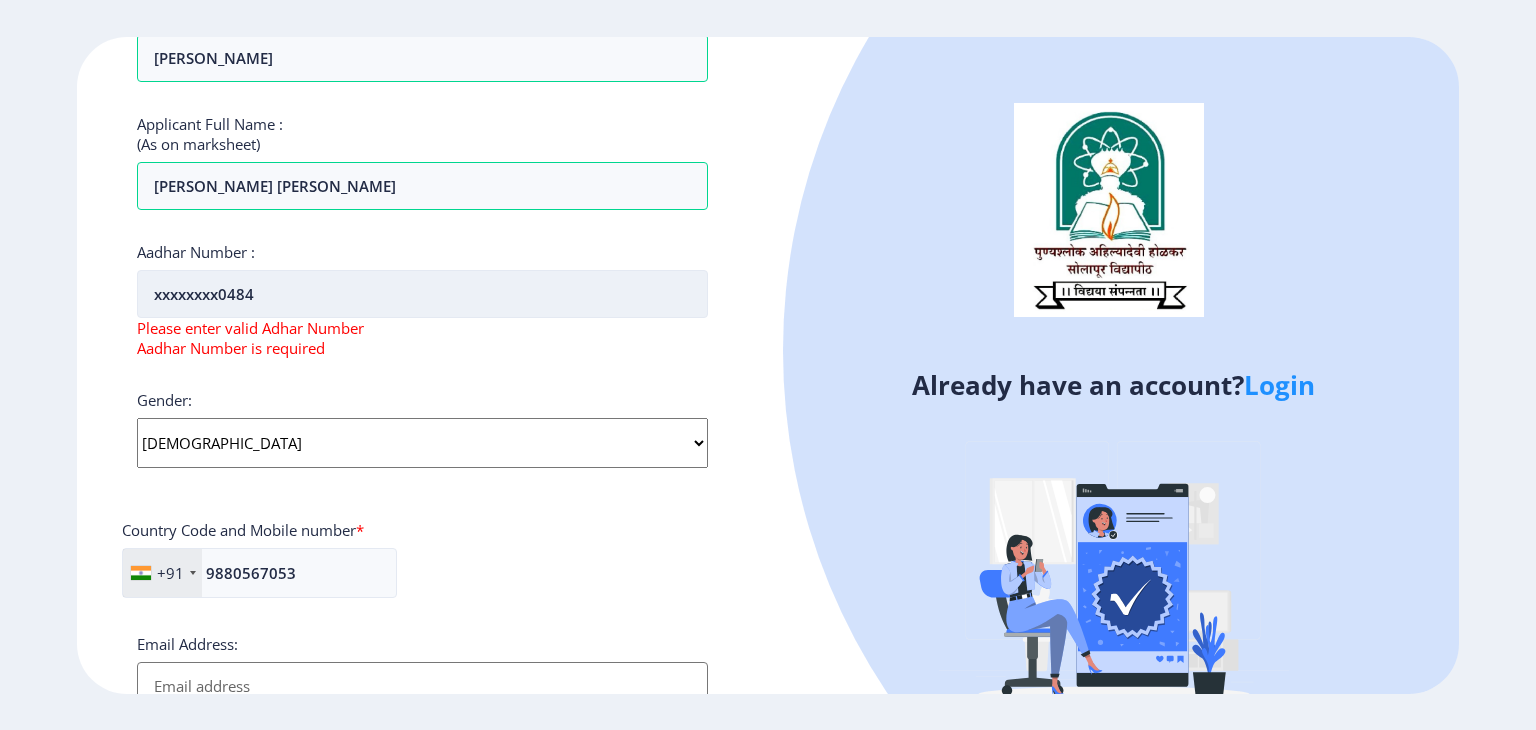 click on "xxxxxxxx0484" at bounding box center (422, 294) 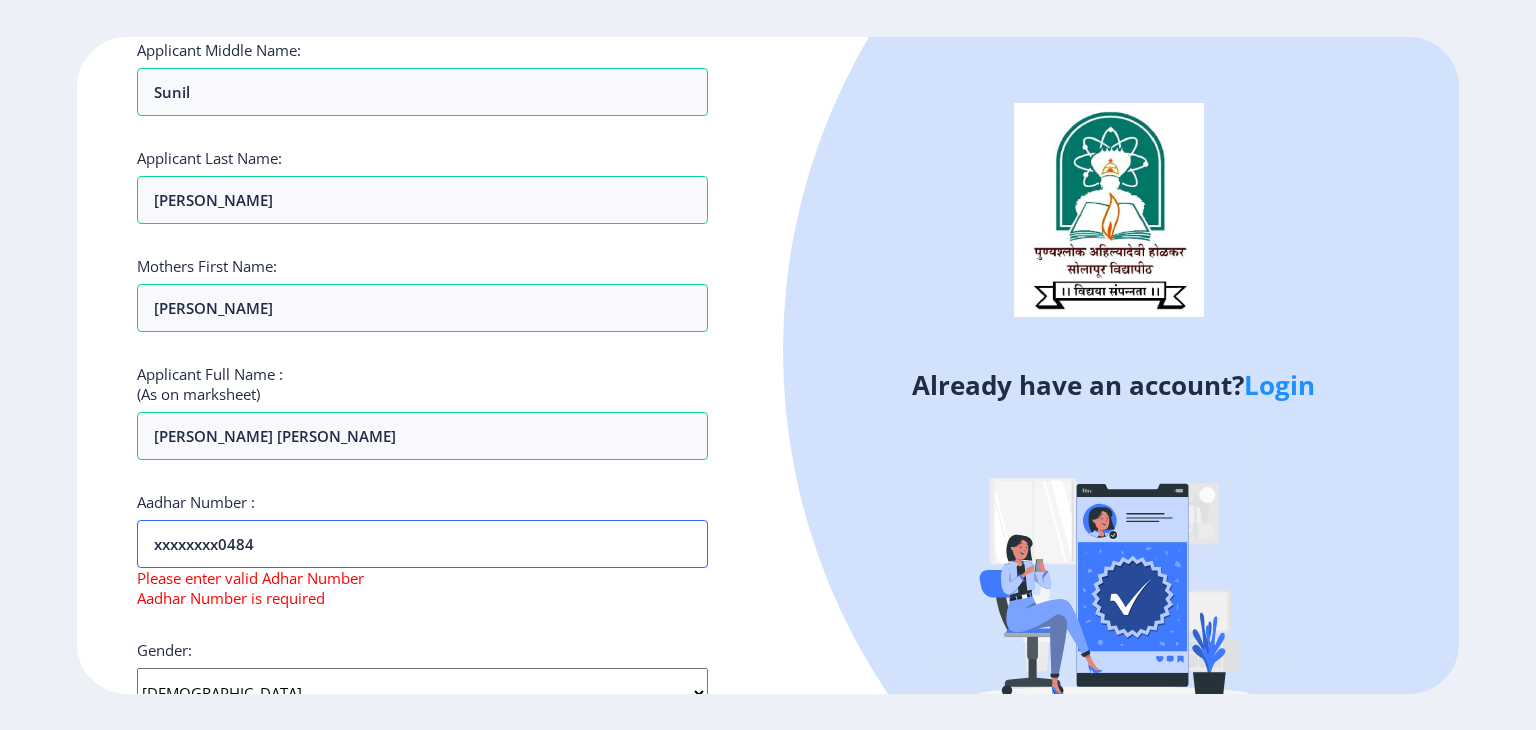 scroll, scrollTop: 207, scrollLeft: 0, axis: vertical 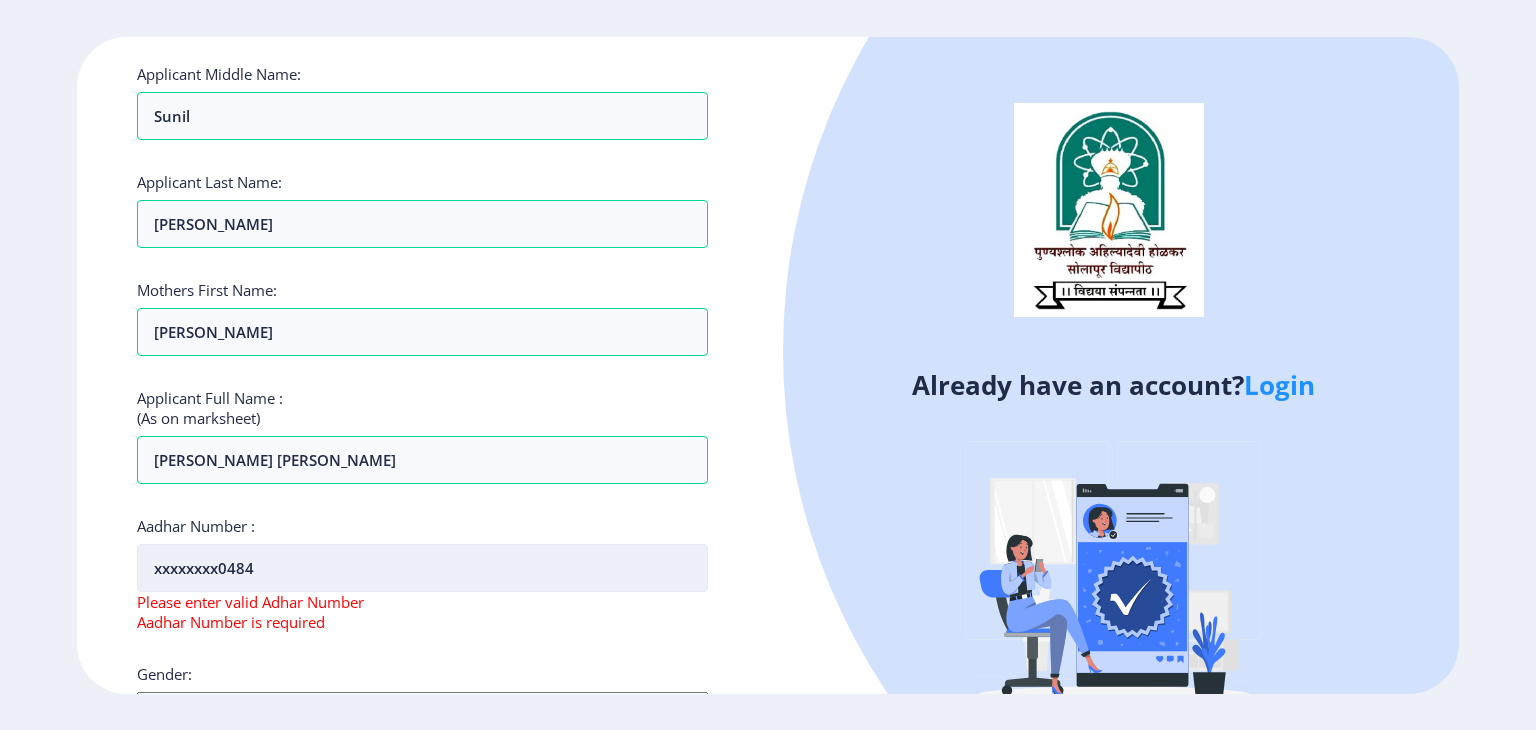 click on "xxxxxxxx0484" at bounding box center [422, 568] 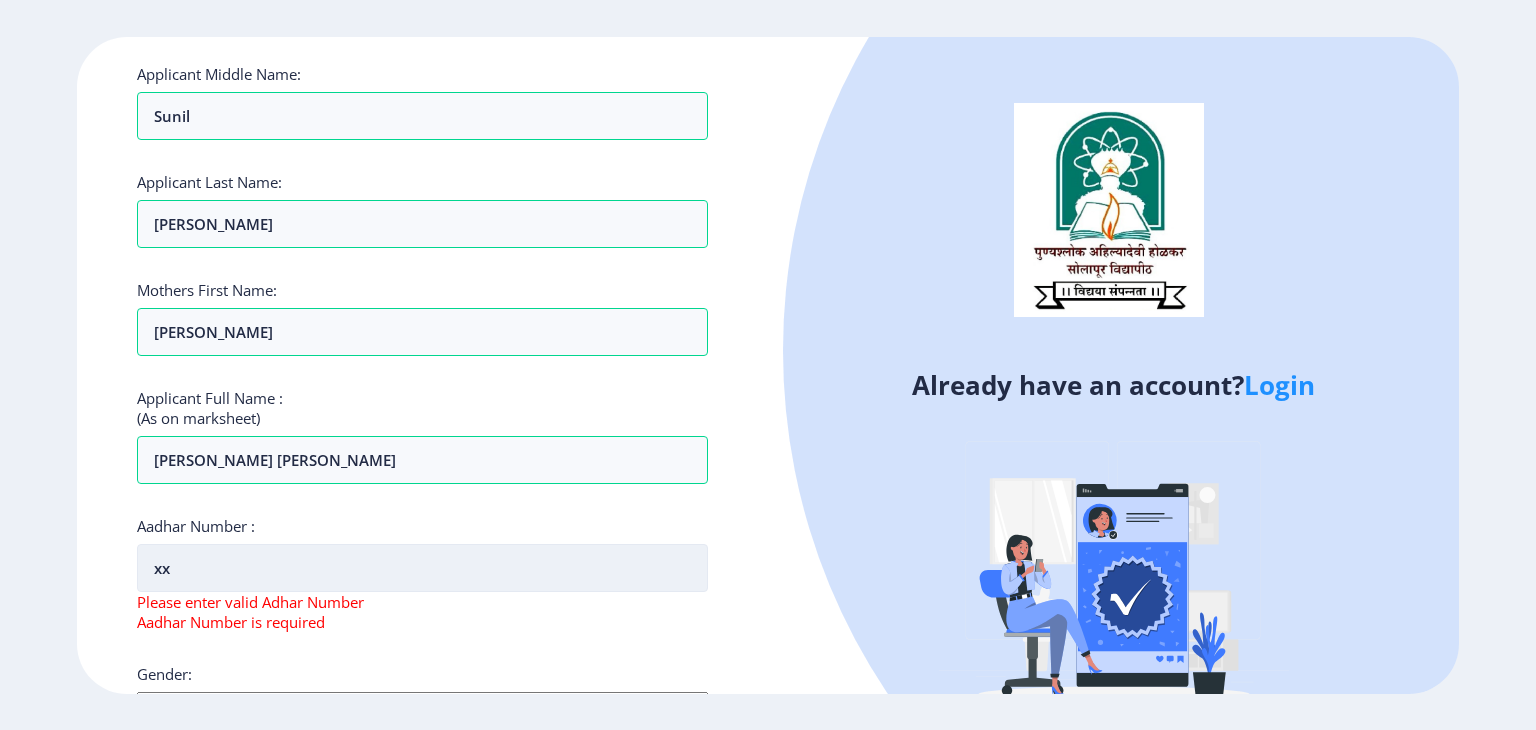 type on "x" 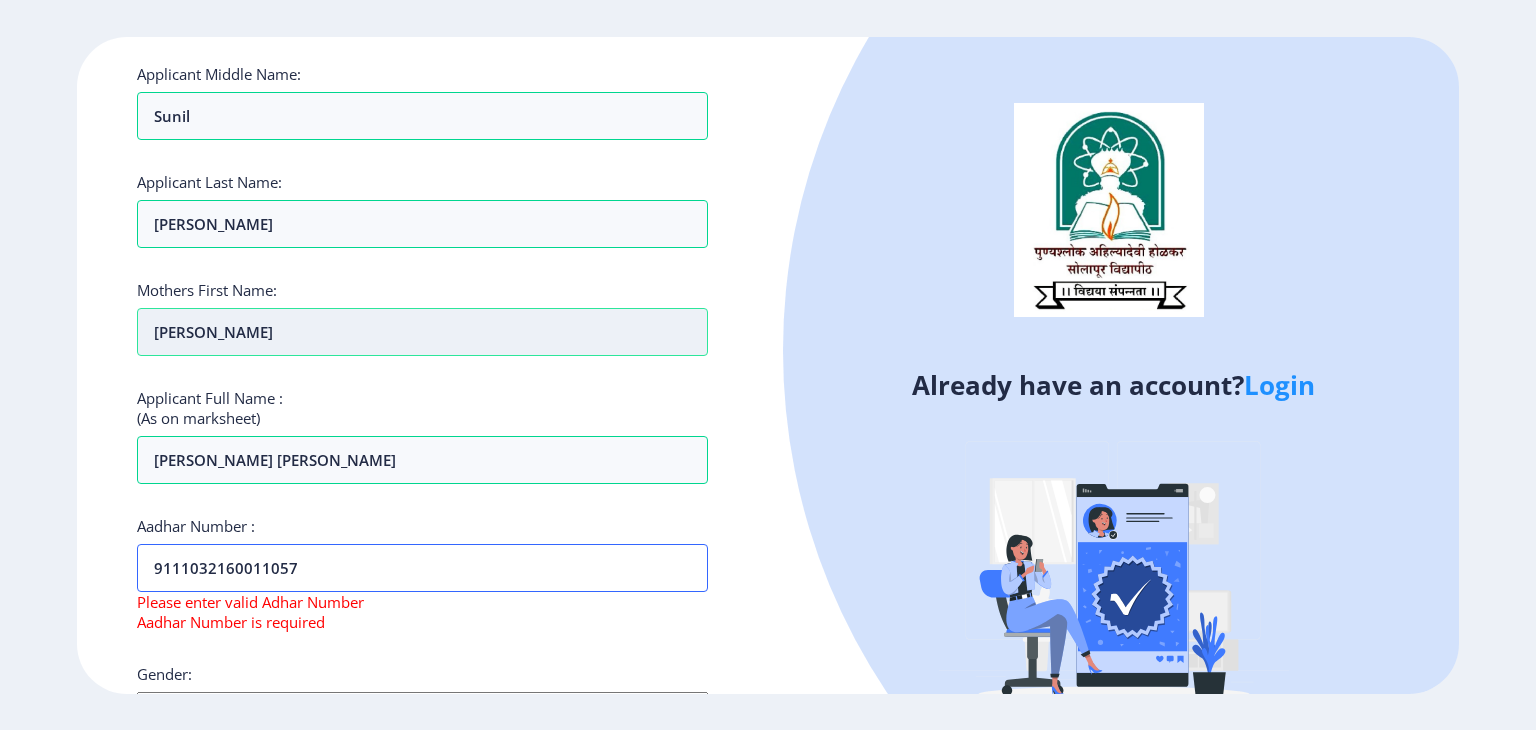 type on "9111032160011057" 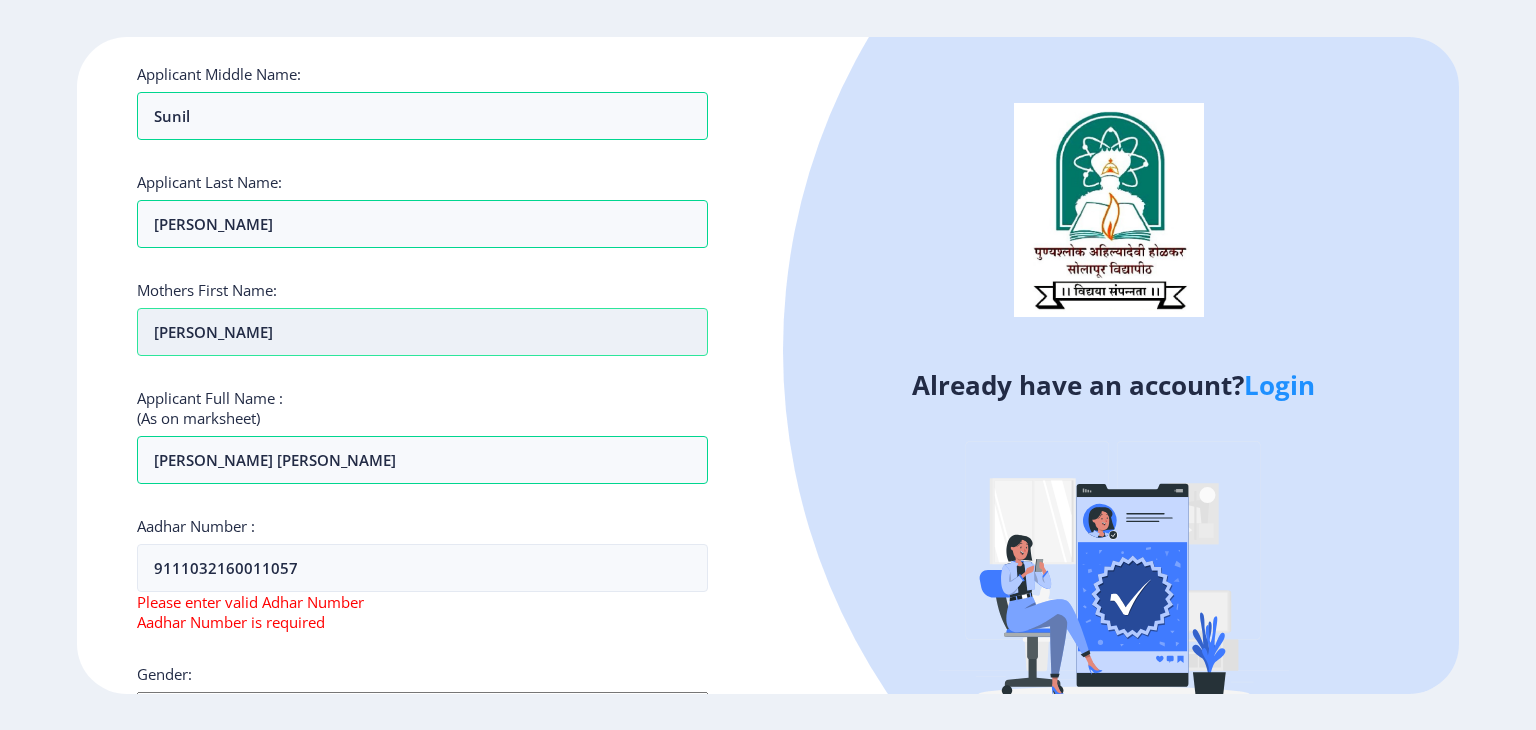 click on "[PERSON_NAME]" at bounding box center (422, 332) 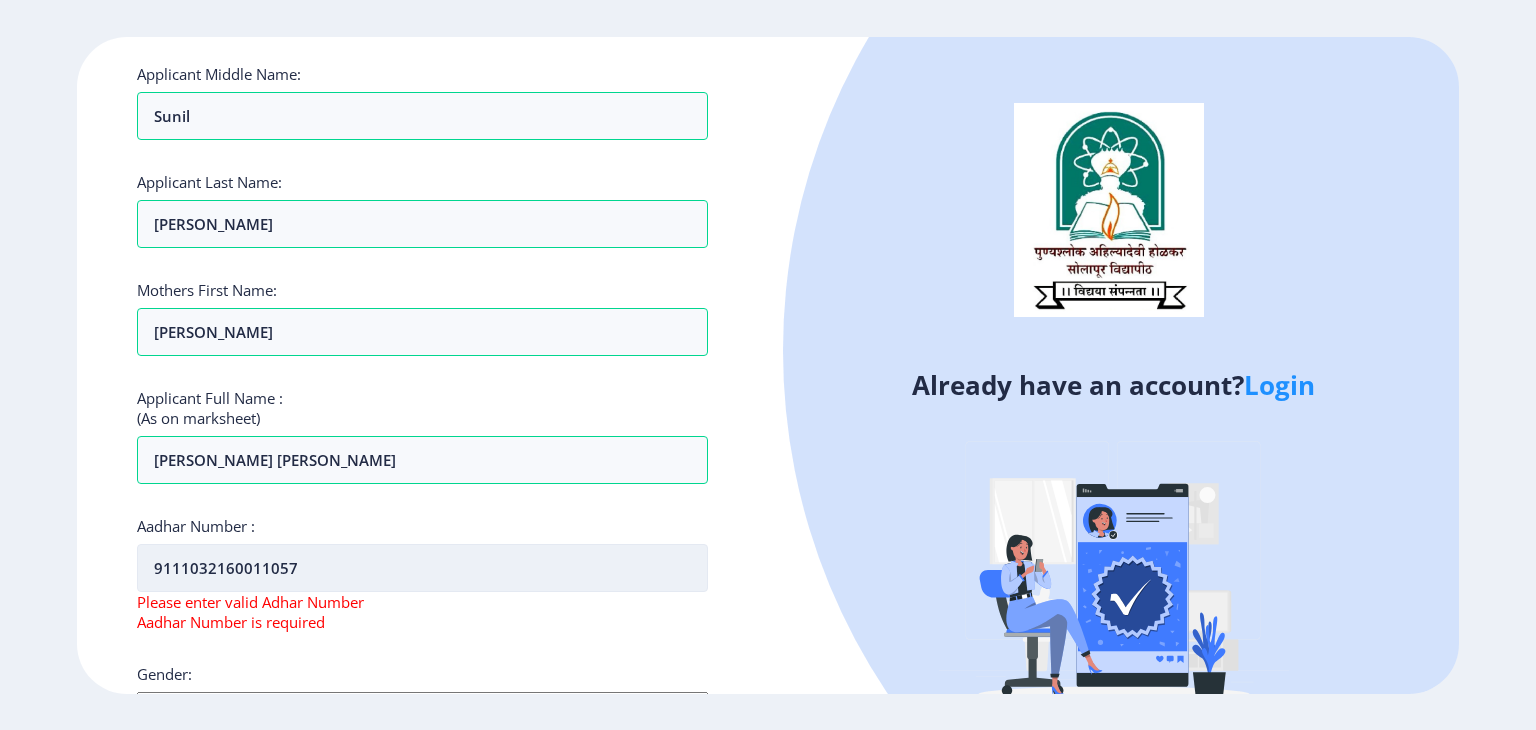 click on "9111032160011057" at bounding box center (422, 568) 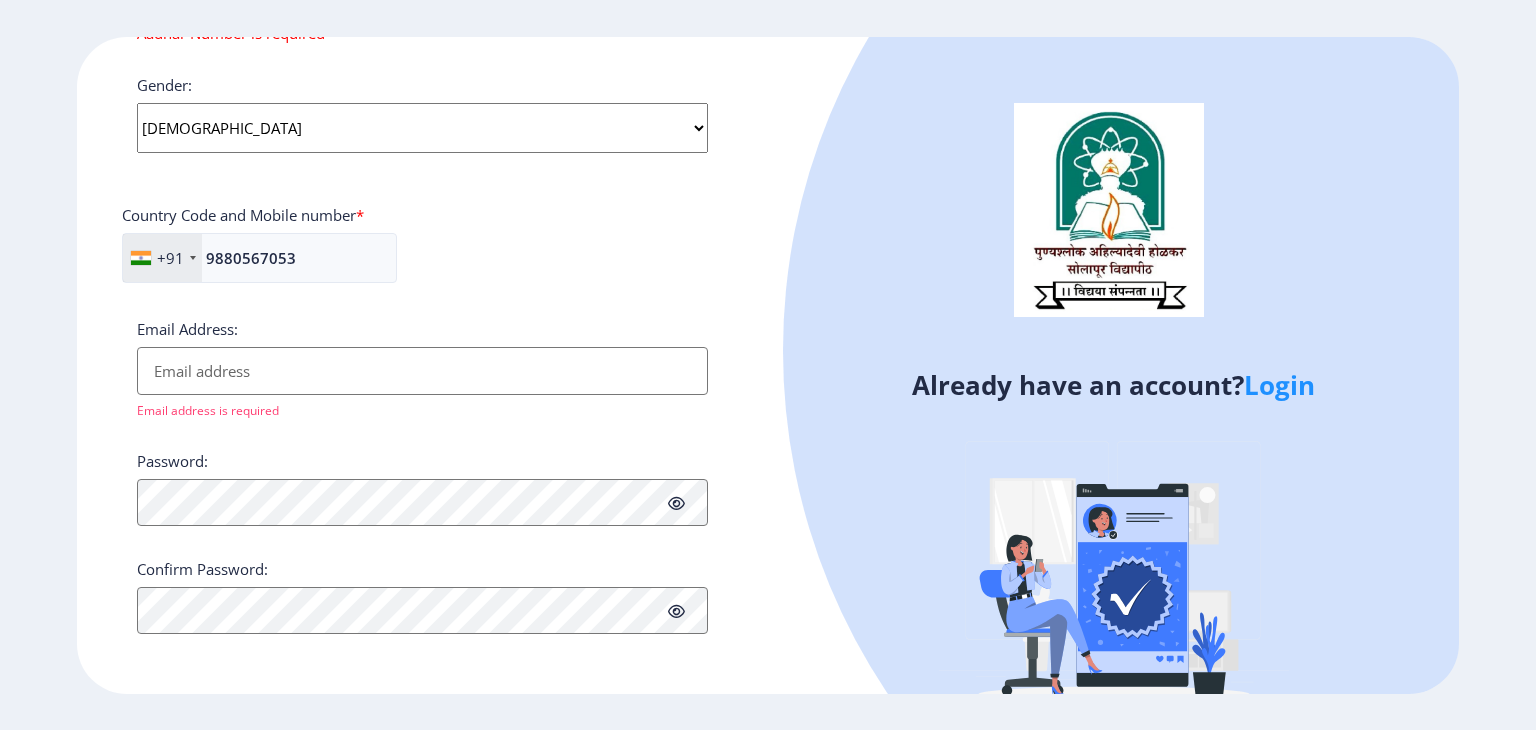 scroll, scrollTop: 796, scrollLeft: 0, axis: vertical 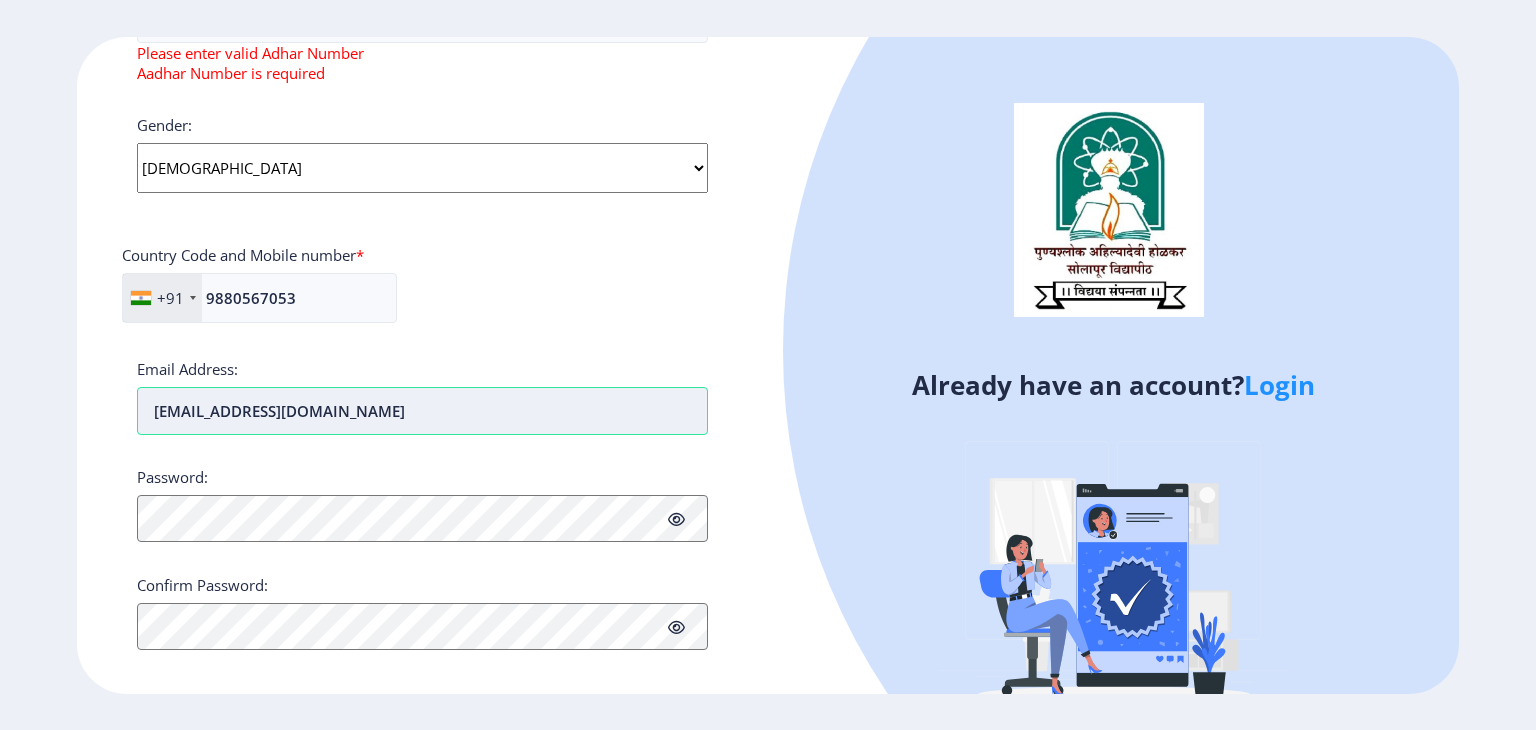 click on "[EMAIL_ADDRESS][DOMAIN_NAME]" at bounding box center (422, 411) 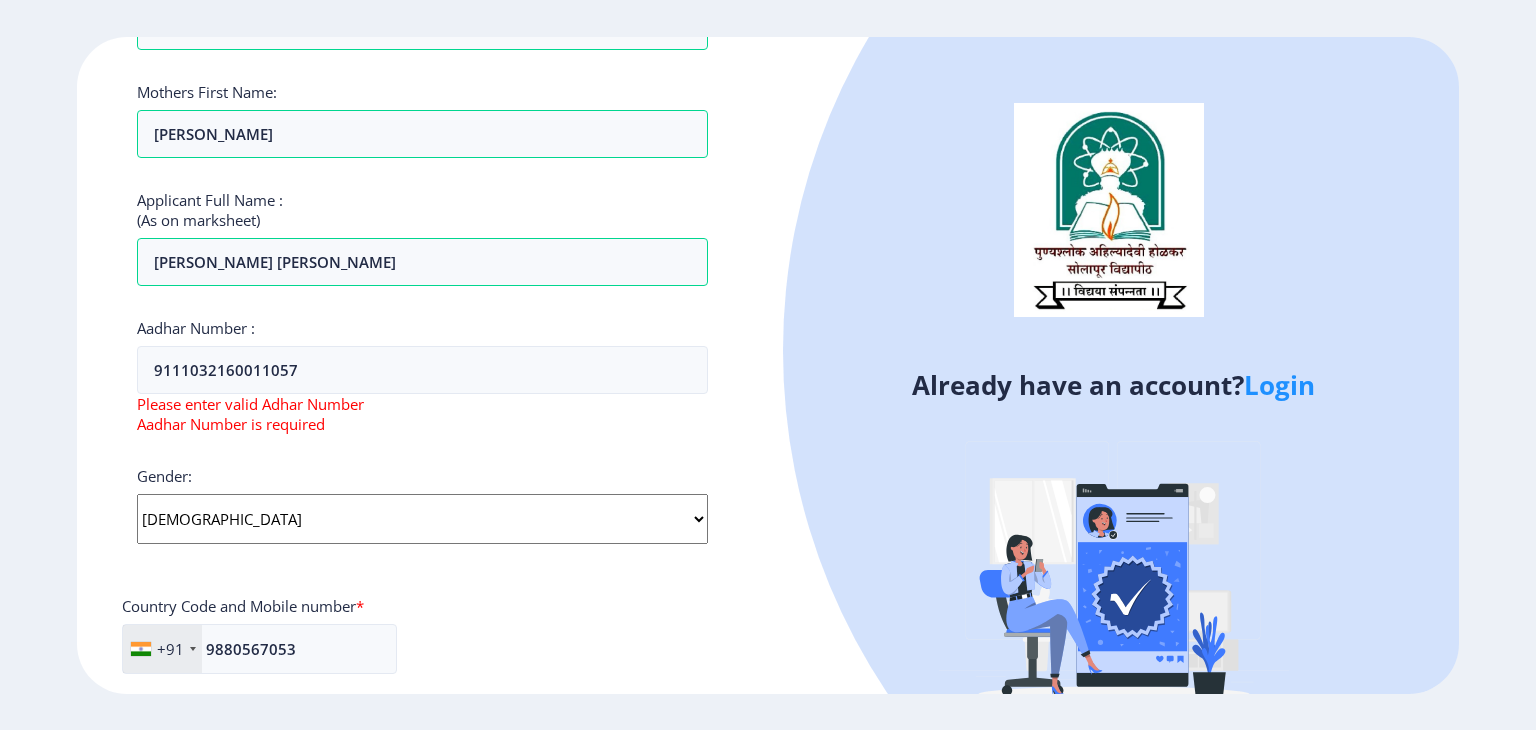 scroll, scrollTop: 404, scrollLeft: 0, axis: vertical 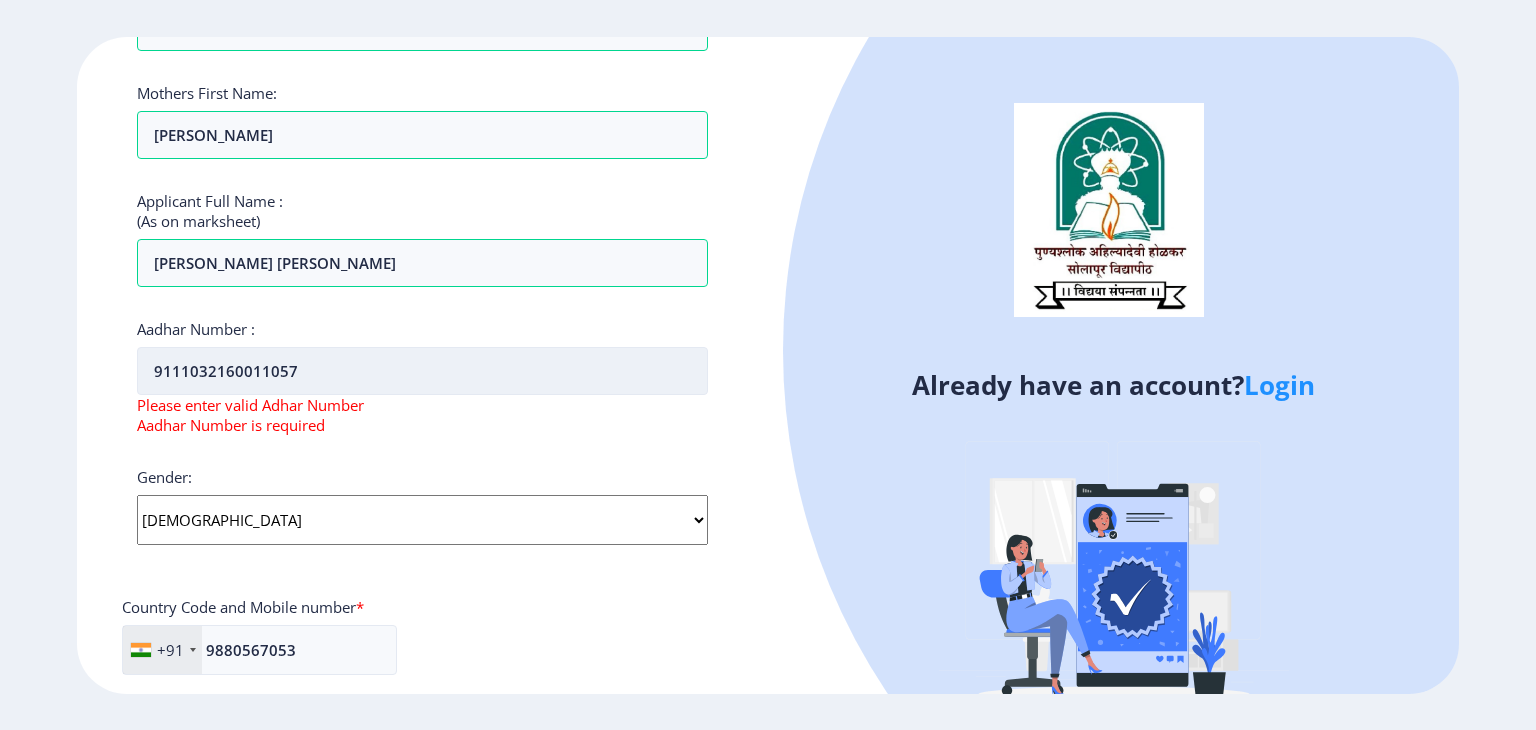 type on "[EMAIL_ADDRESS][DOMAIN_NAME]" 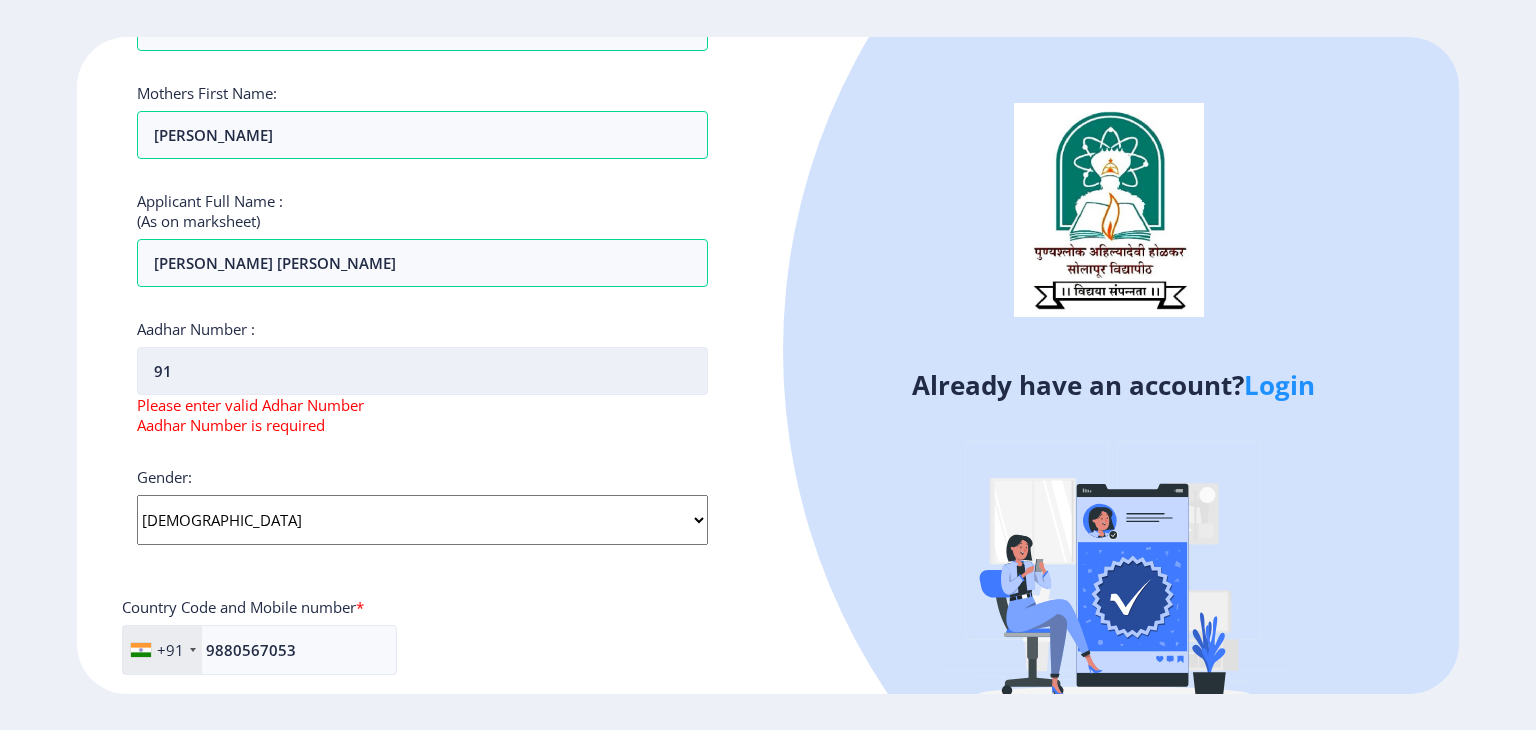 type on "9" 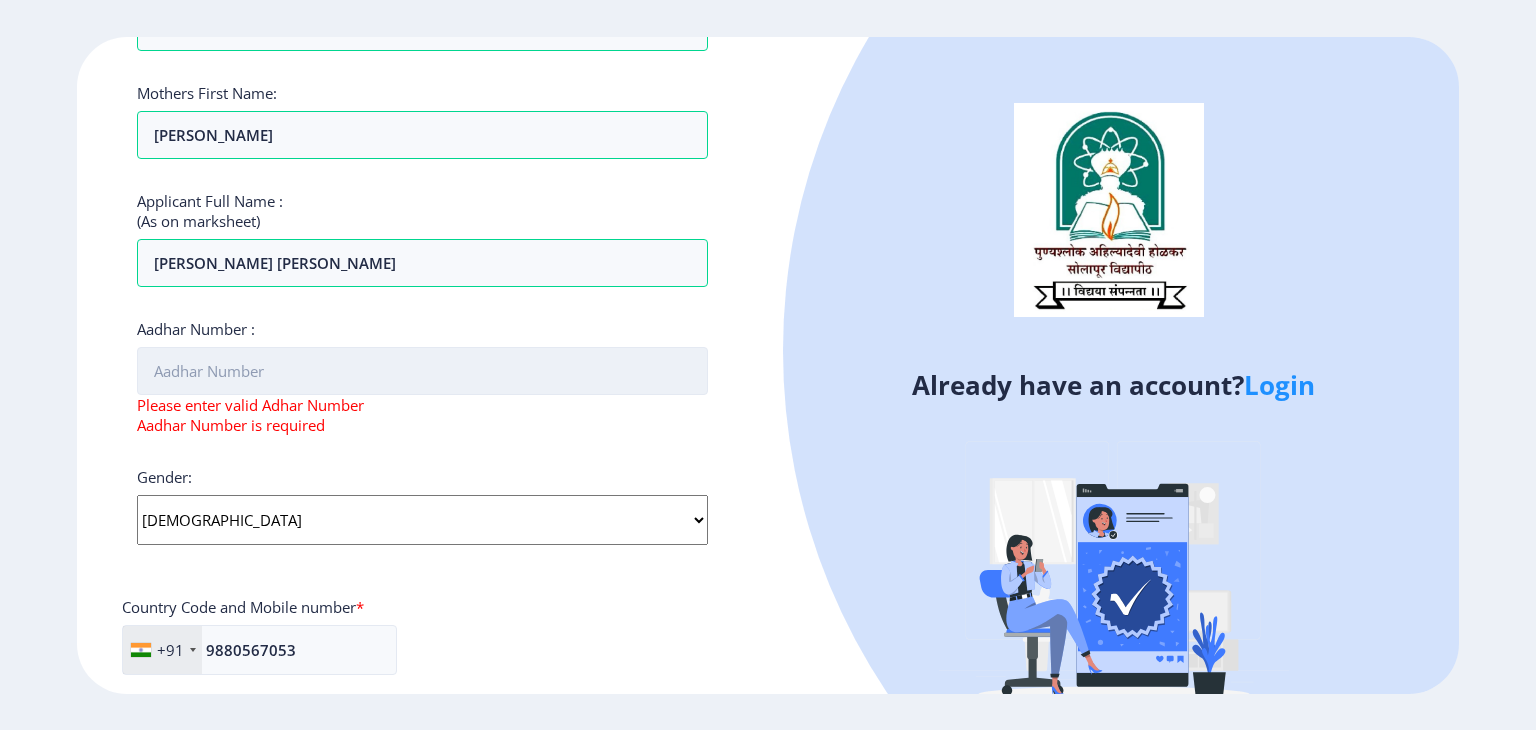 scroll, scrollTop: 772, scrollLeft: 0, axis: vertical 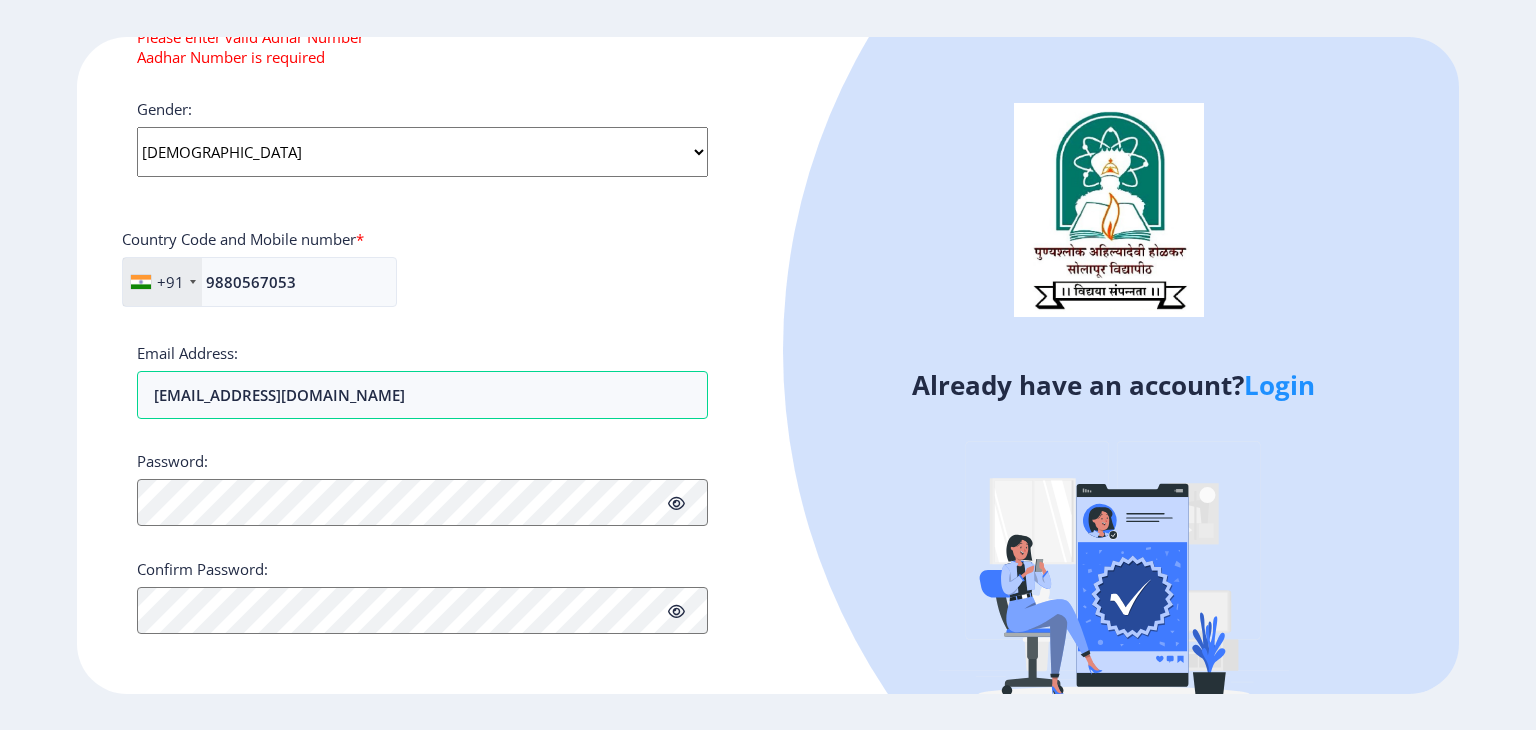 type 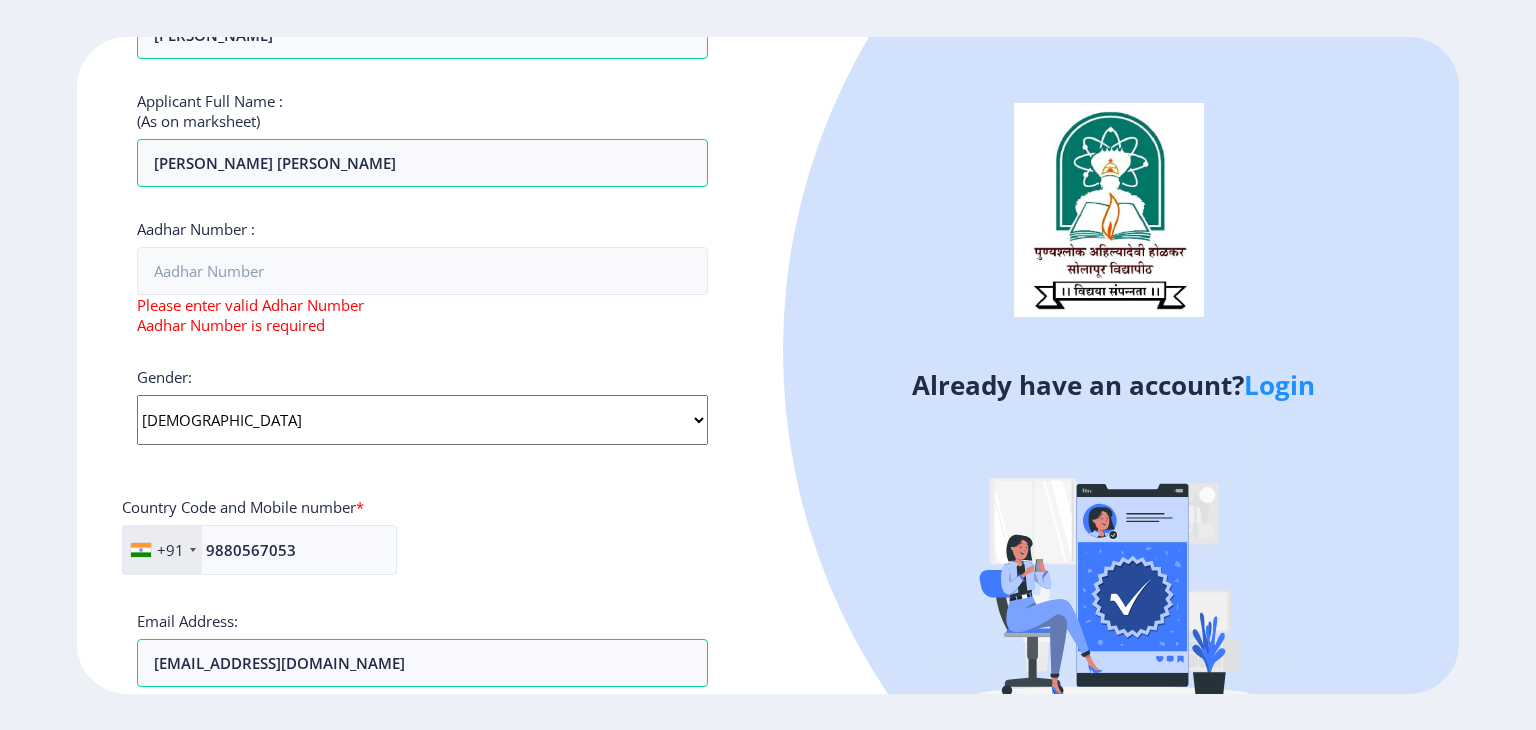scroll, scrollTop: 448, scrollLeft: 0, axis: vertical 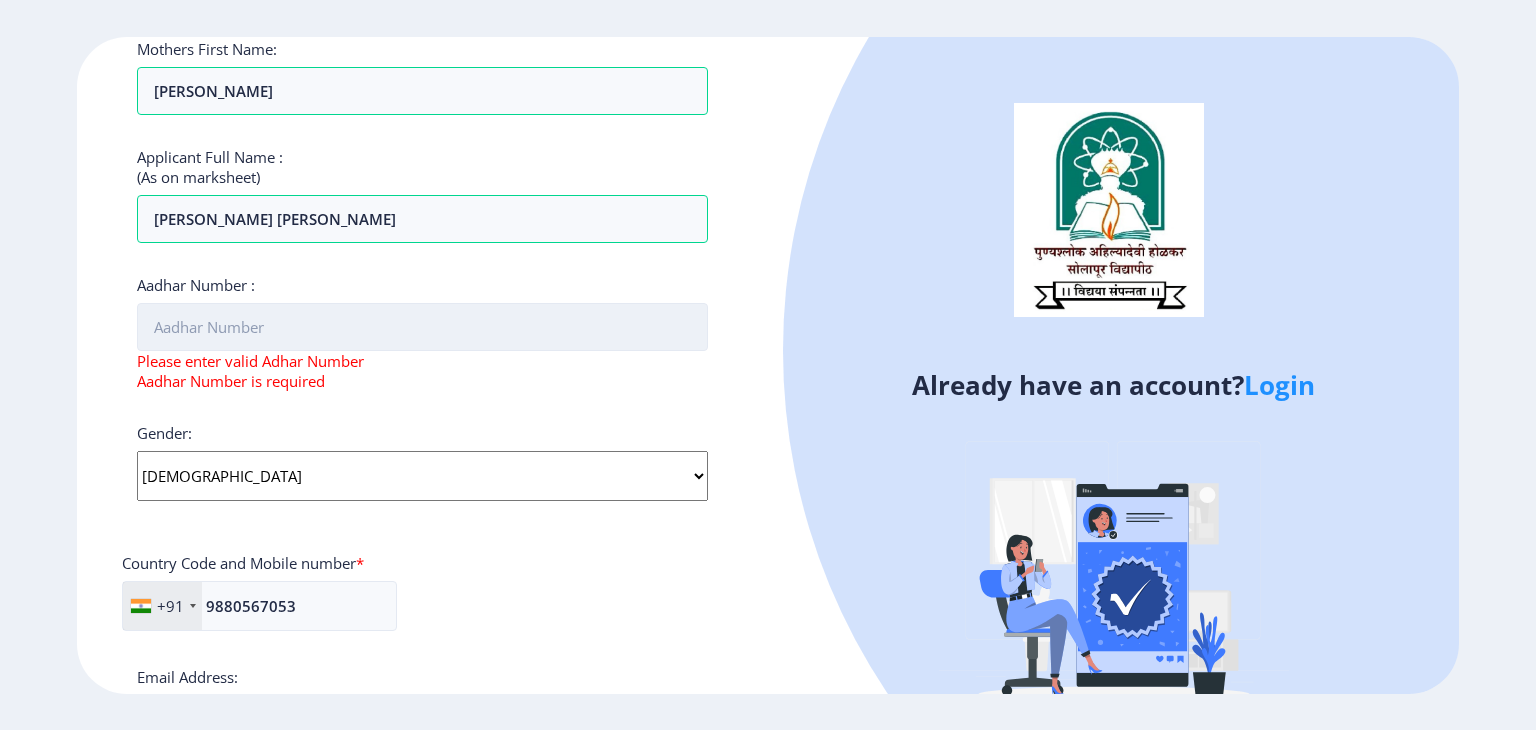 click on "Aadhar Number :" at bounding box center (422, 327) 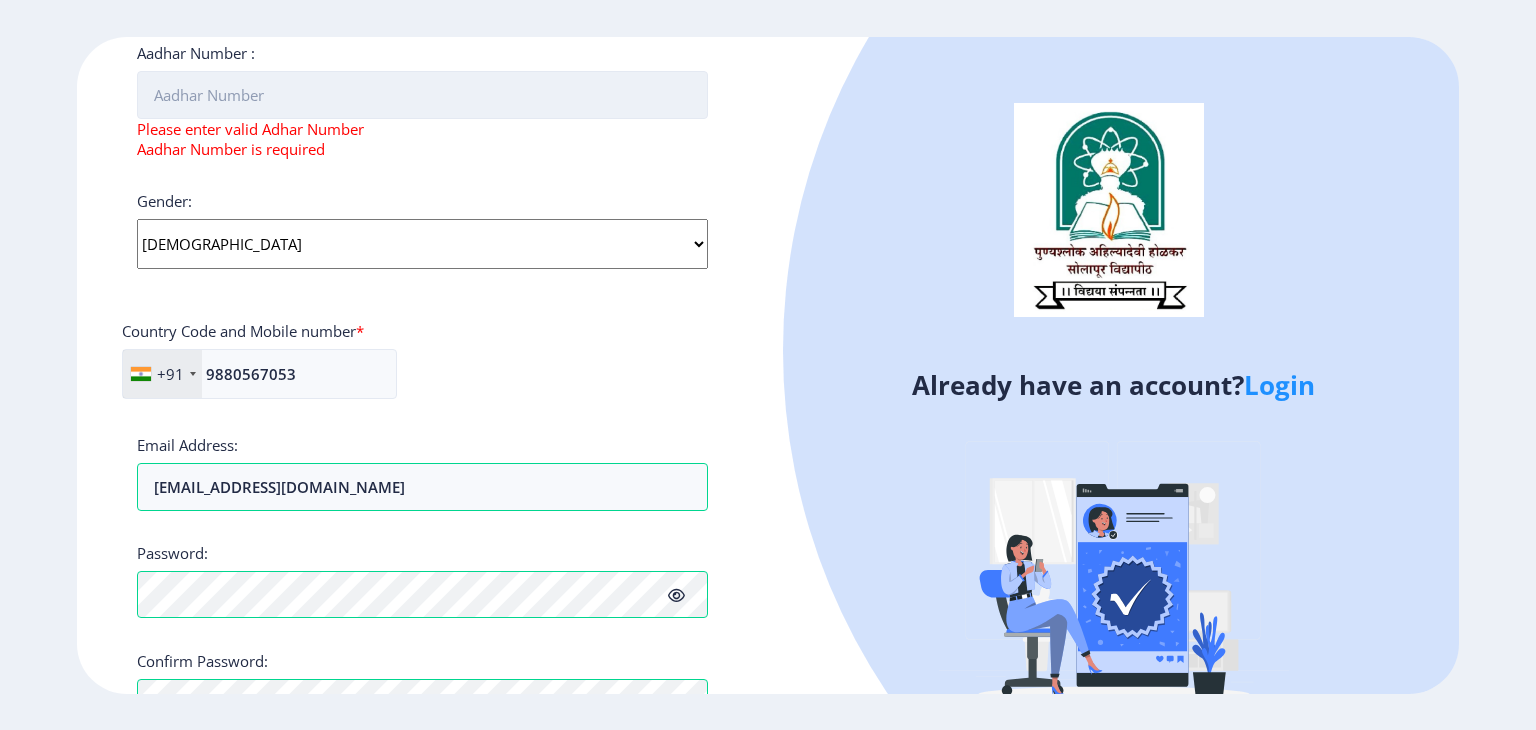 scroll, scrollTop: 703, scrollLeft: 0, axis: vertical 